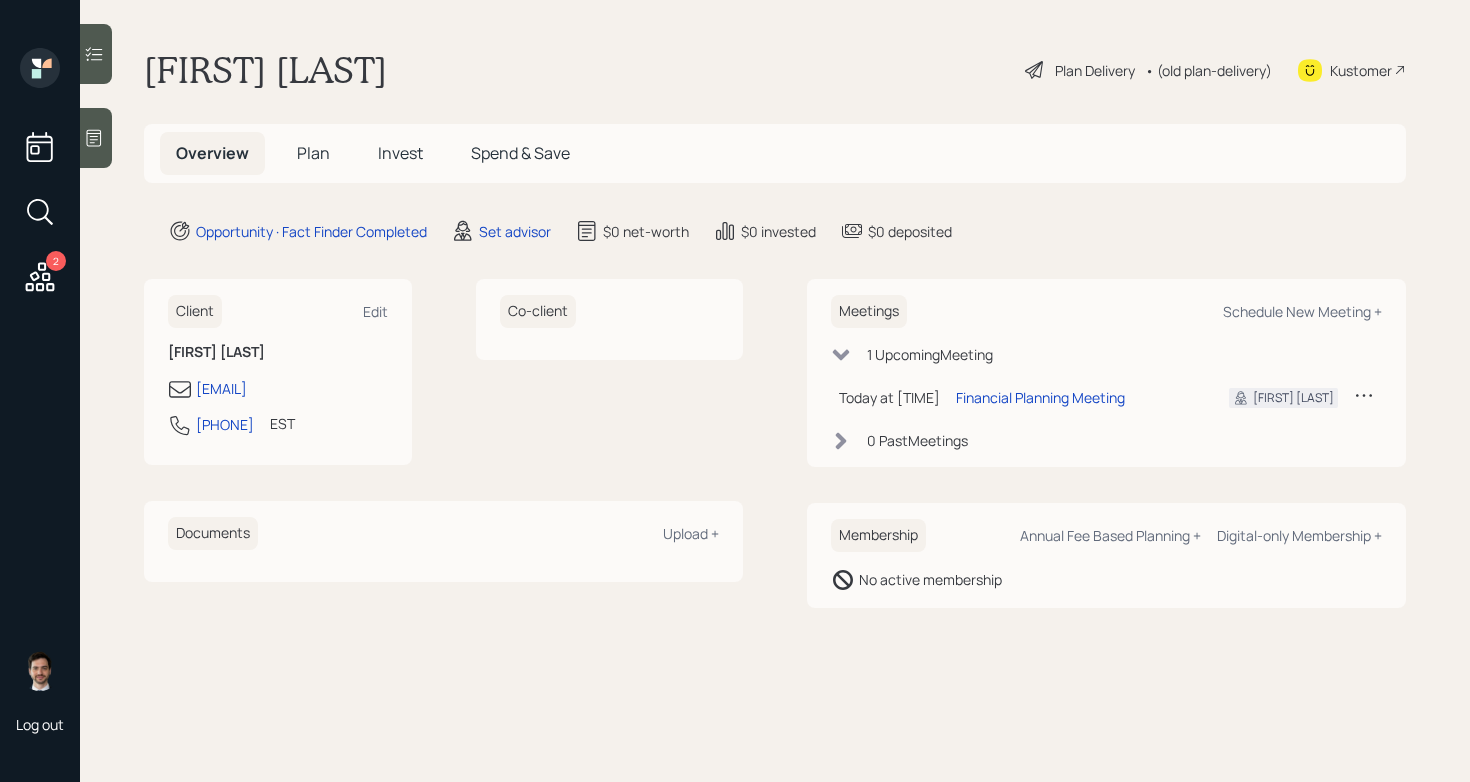 scroll, scrollTop: 0, scrollLeft: 0, axis: both 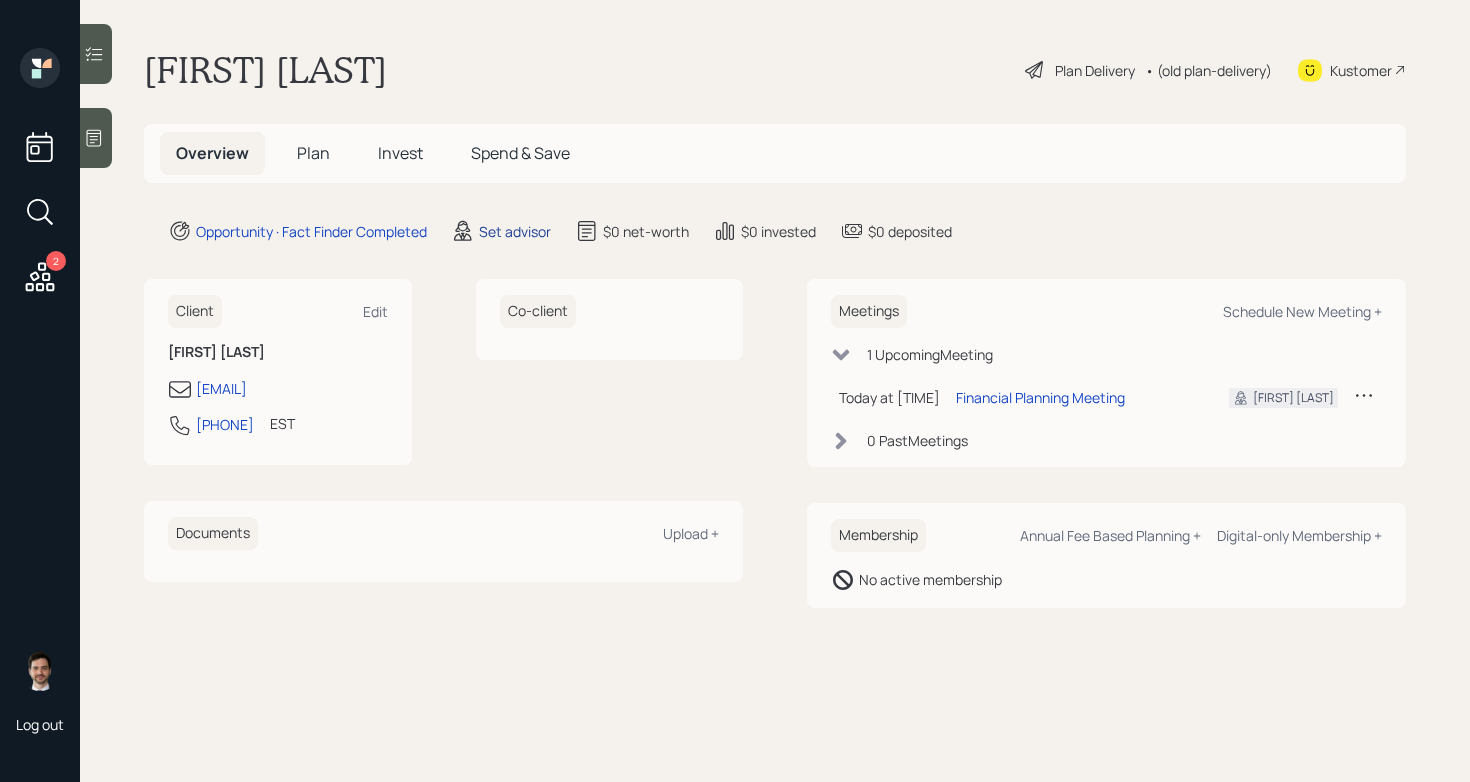 click on "Set advisor" at bounding box center (515, 231) 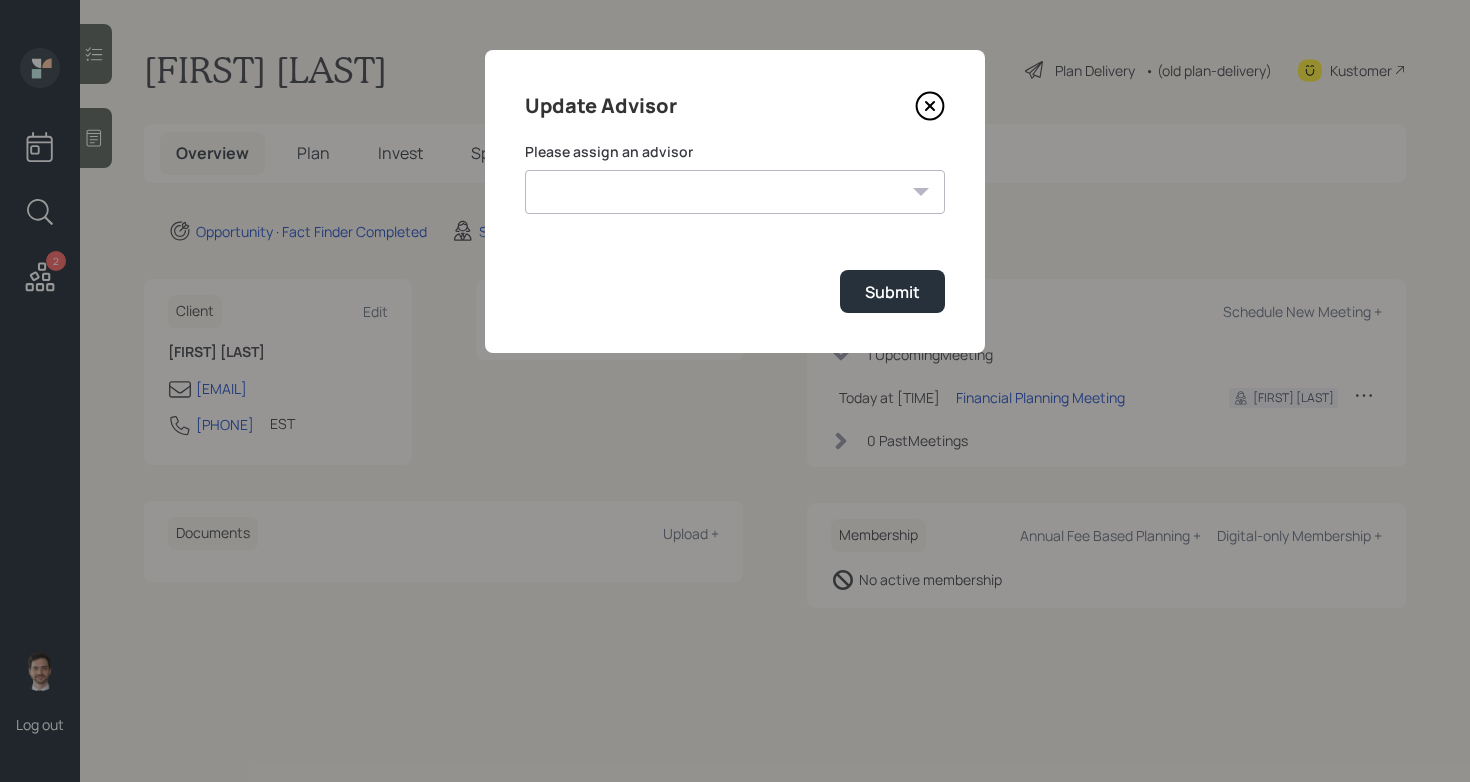 click on "[FIRST] [LAST] [FIRST] [LAST] [FIRST] [LAST] [FIRST] [LAST] [FIRST] [LAST] [FIRST] [LAST]" at bounding box center (735, 192) 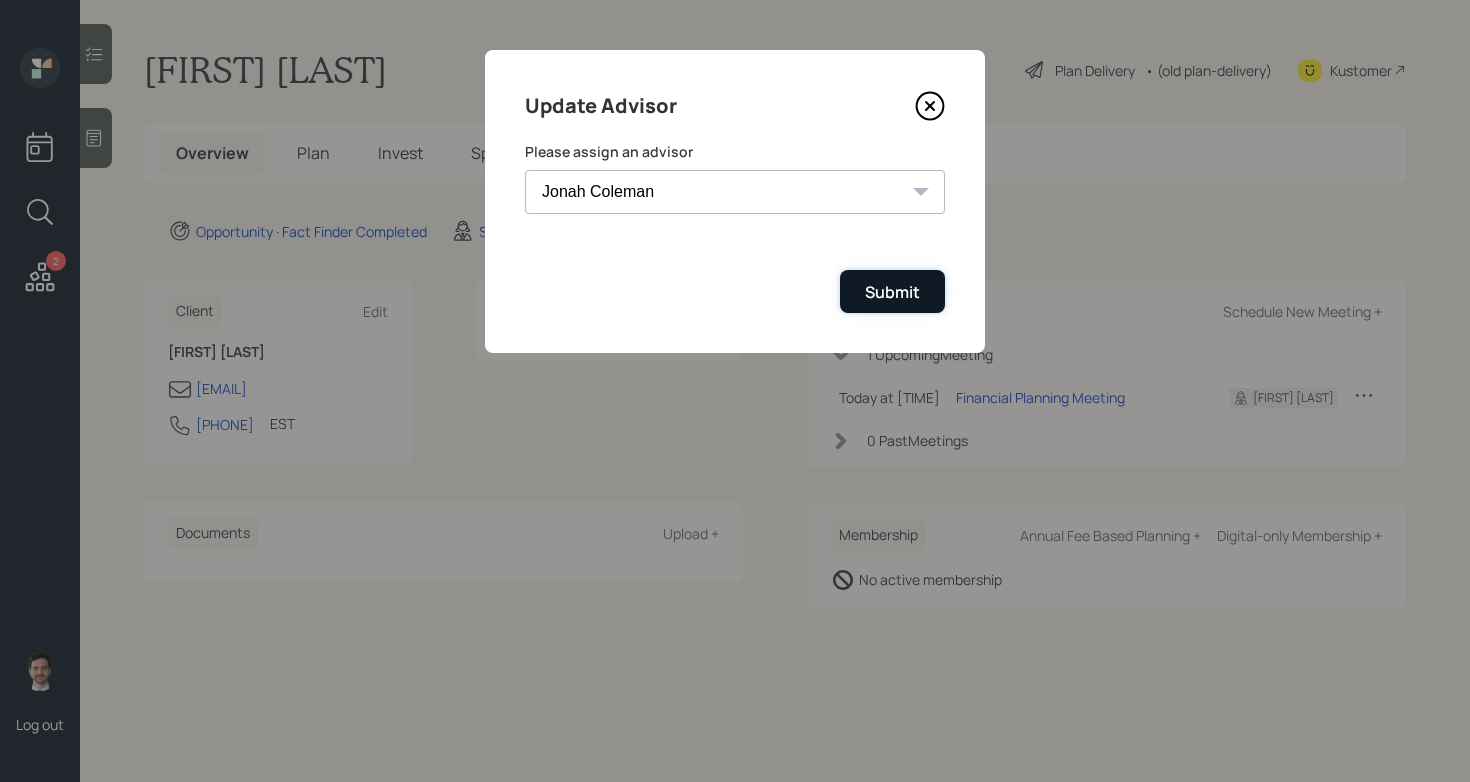 click on "Submit" at bounding box center (892, 292) 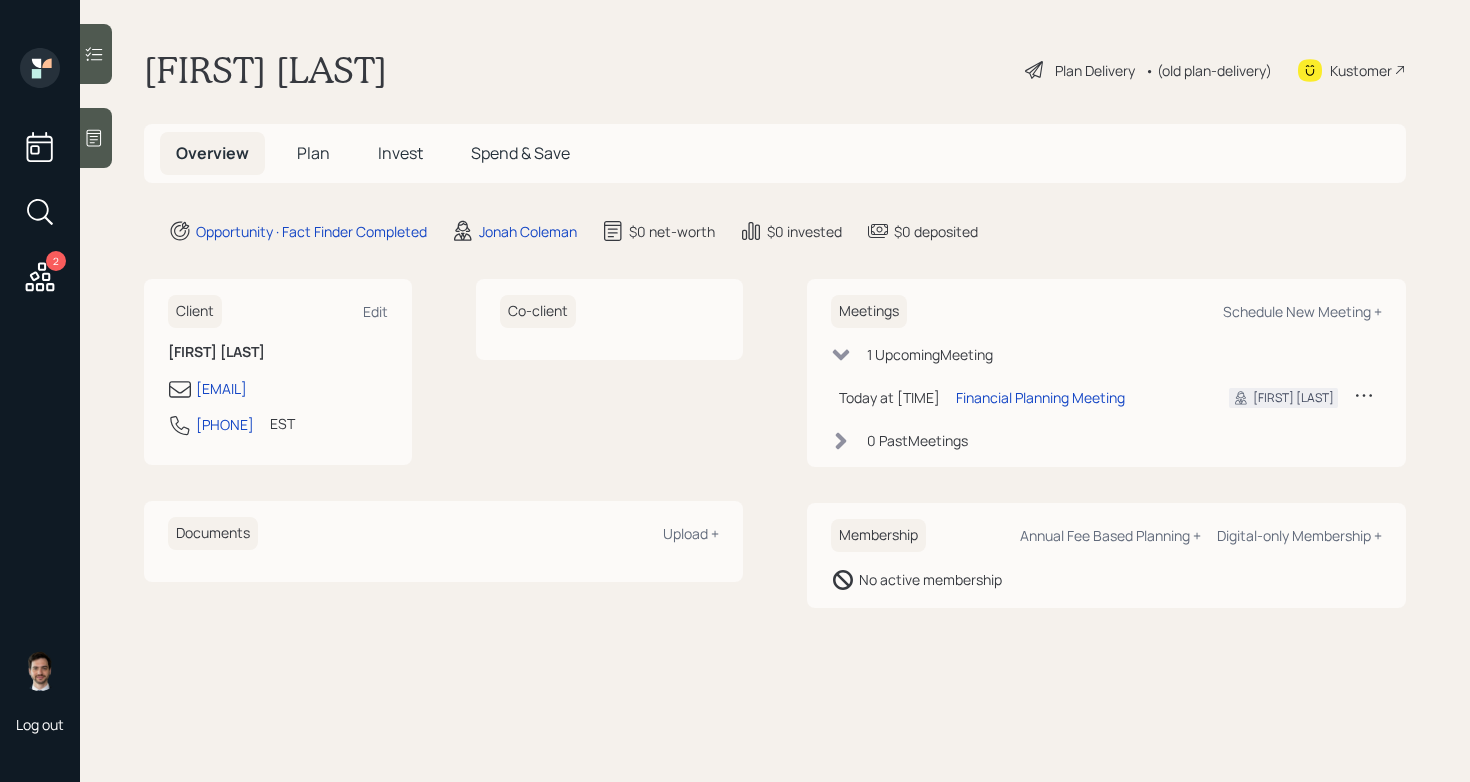 click on "Plan" at bounding box center [313, 153] 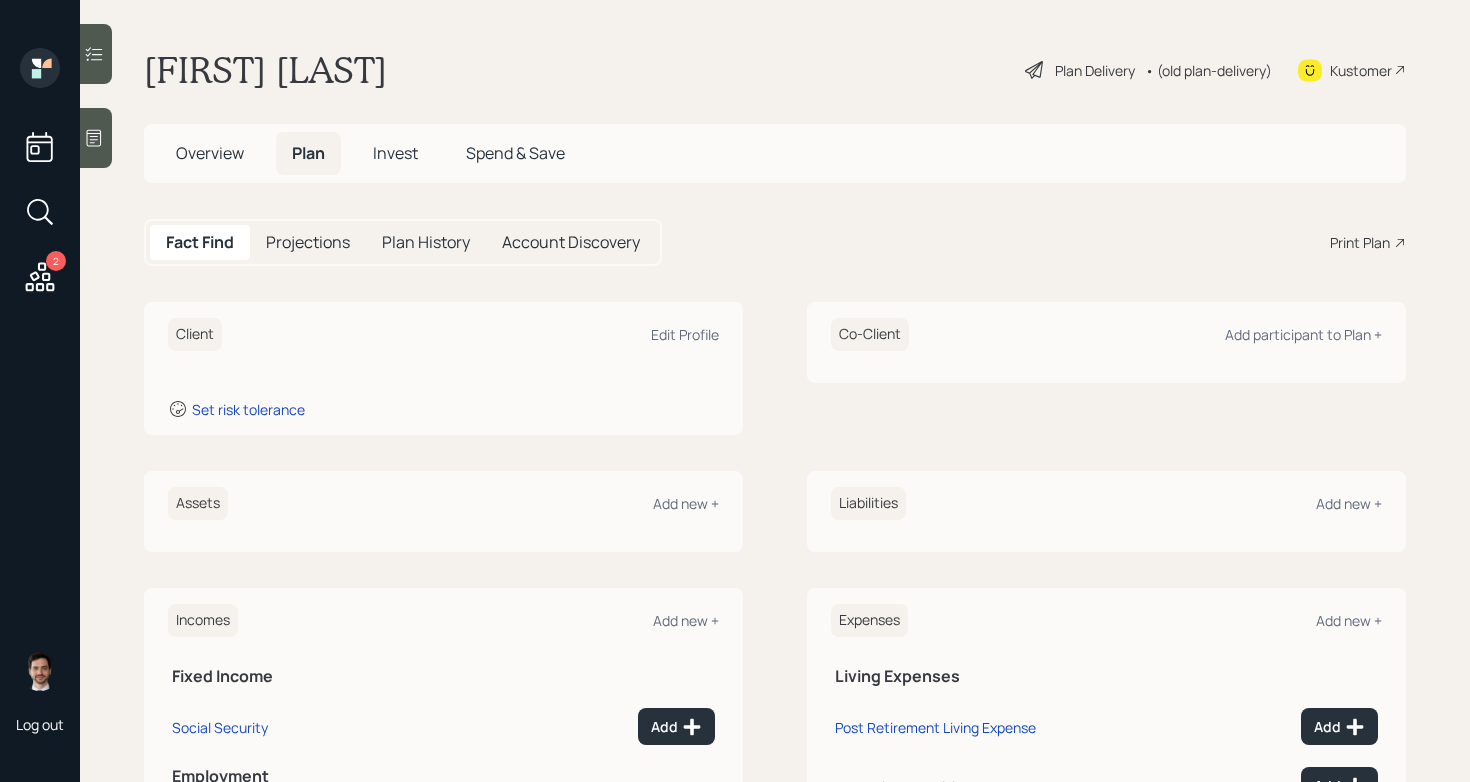 scroll, scrollTop: 194, scrollLeft: 0, axis: vertical 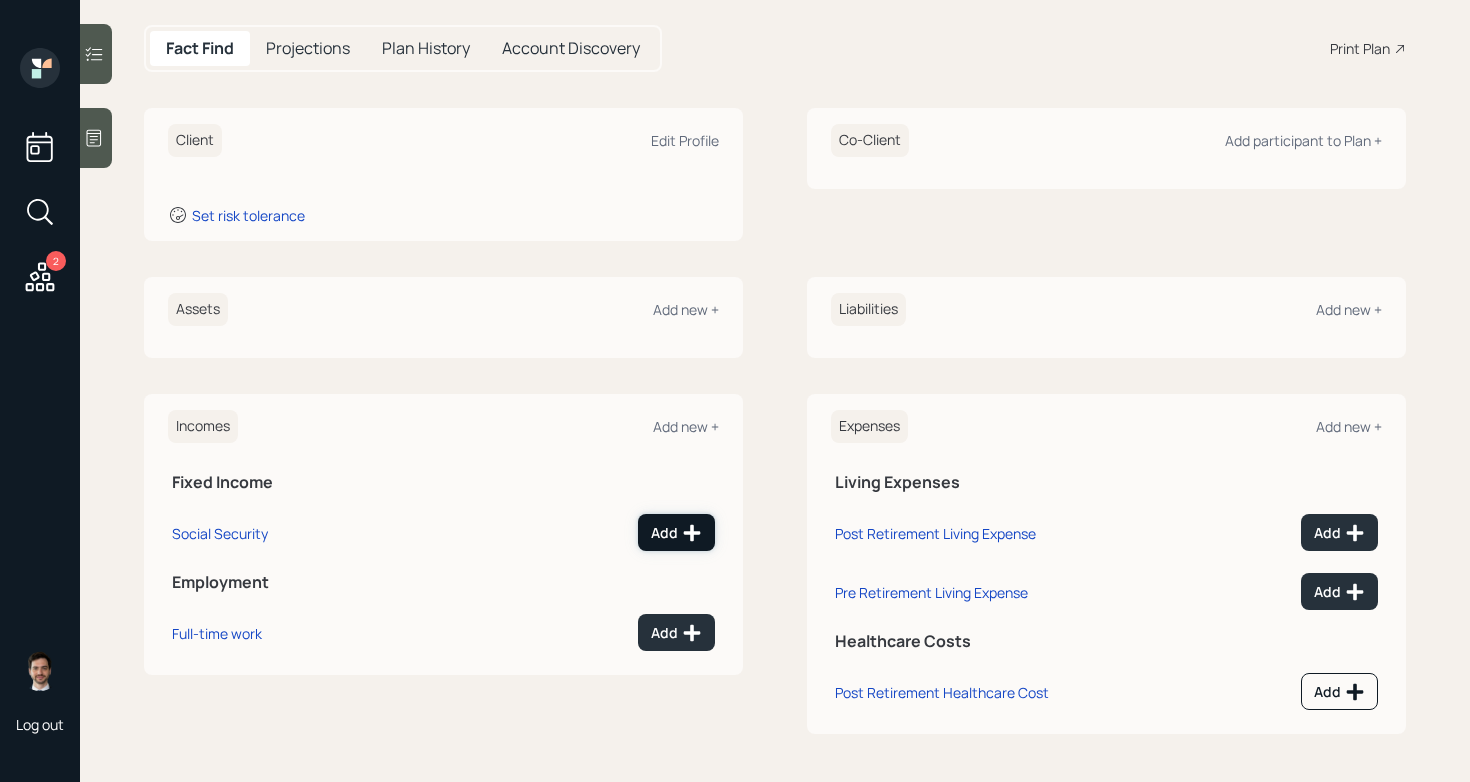 click on "Add" at bounding box center (676, 532) 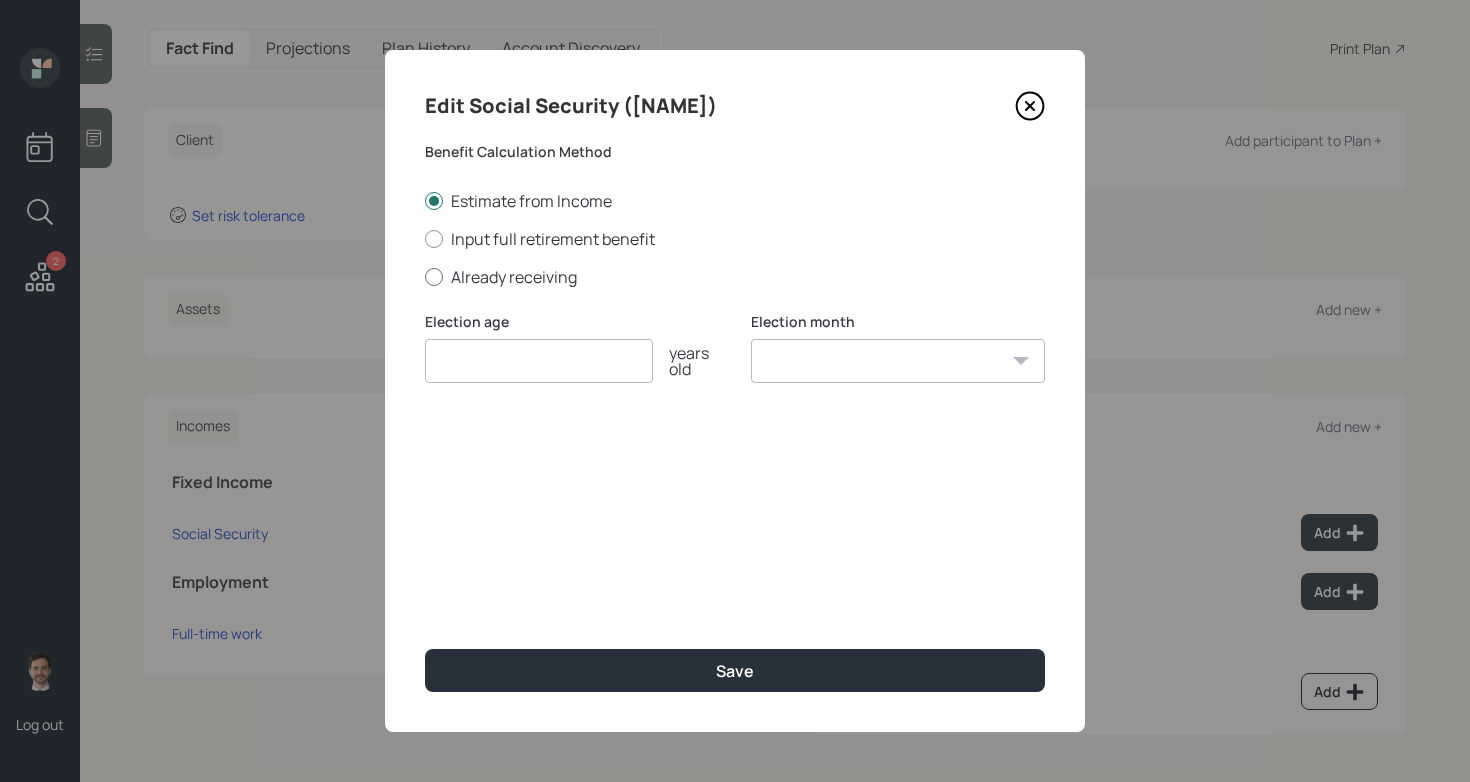 click on "Already receiving" at bounding box center (735, 277) 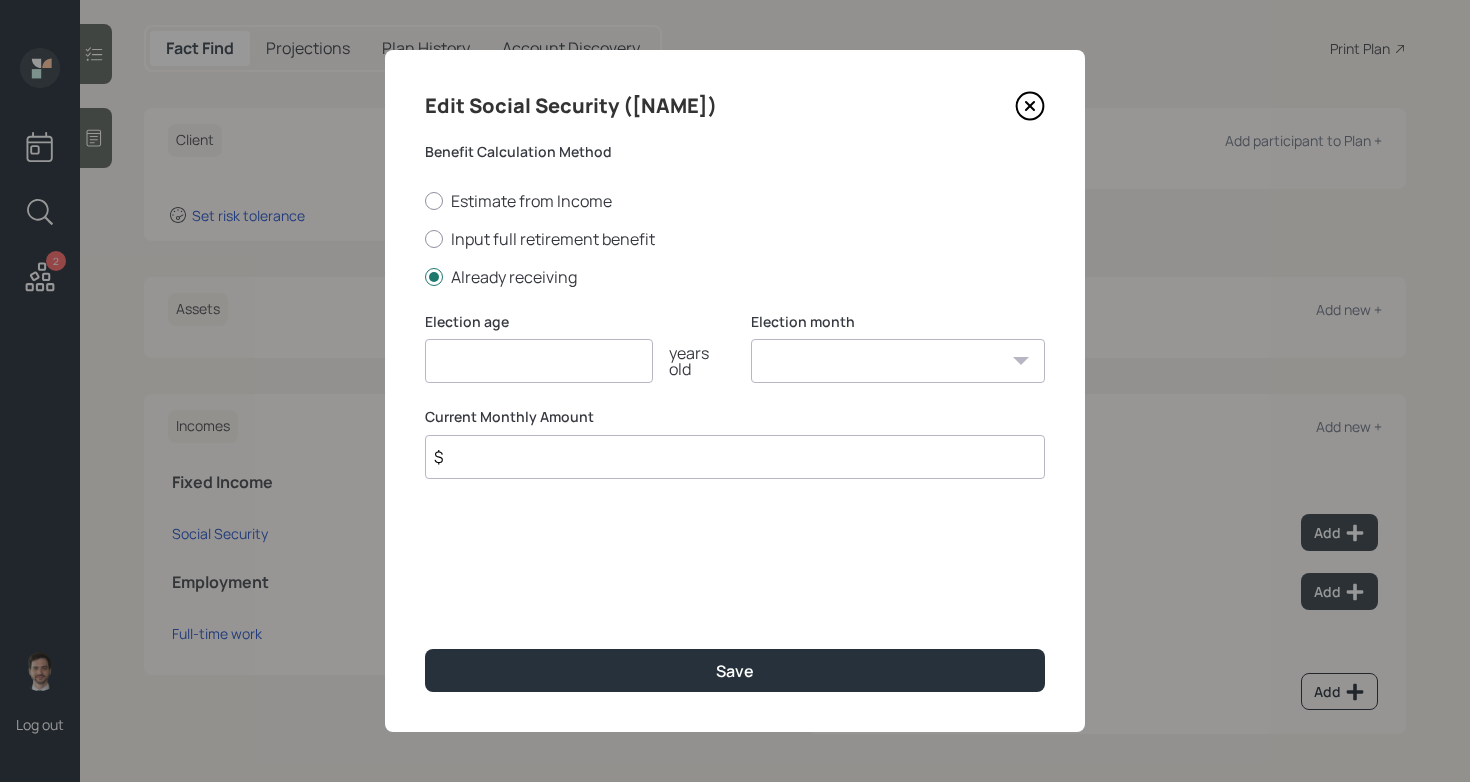click at bounding box center (539, 361) 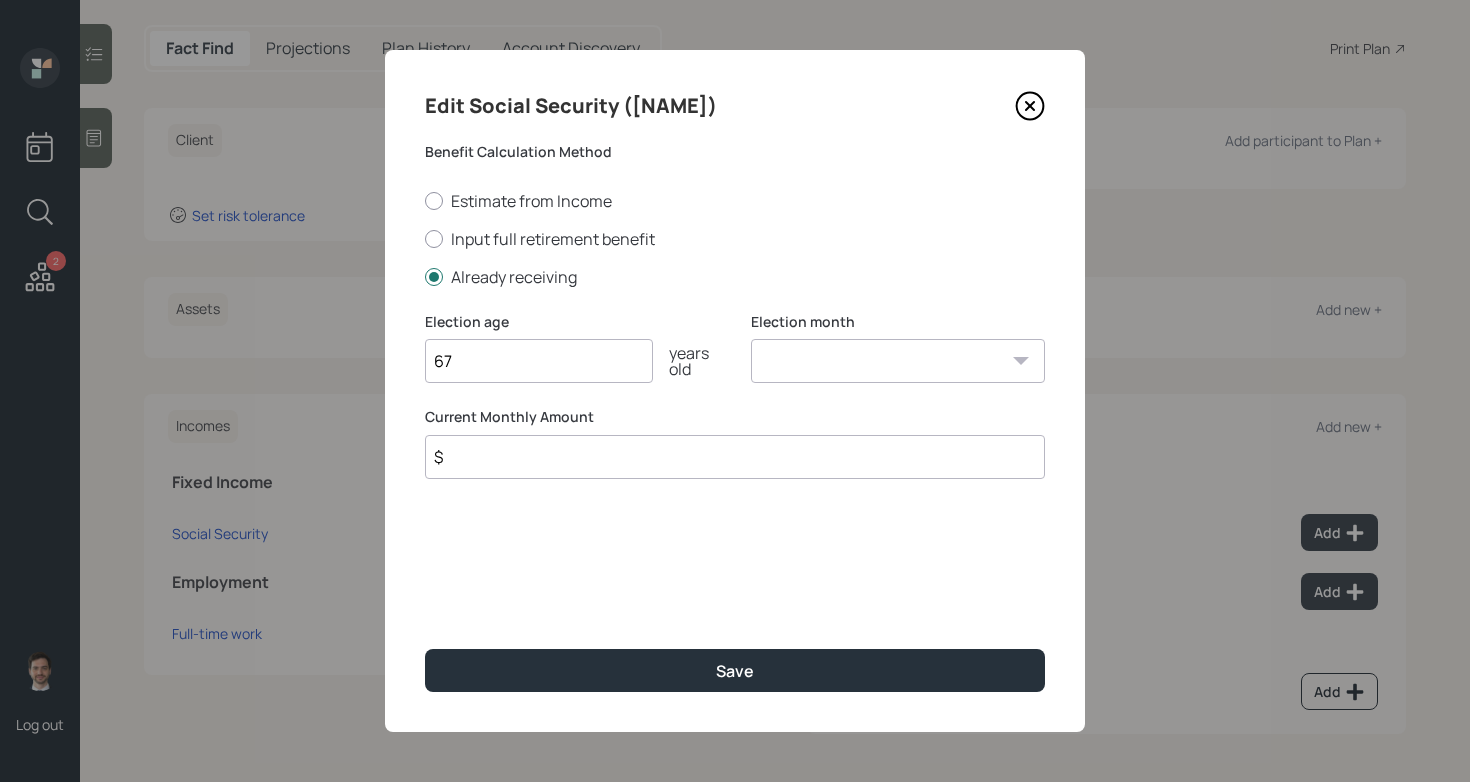 type on "67" 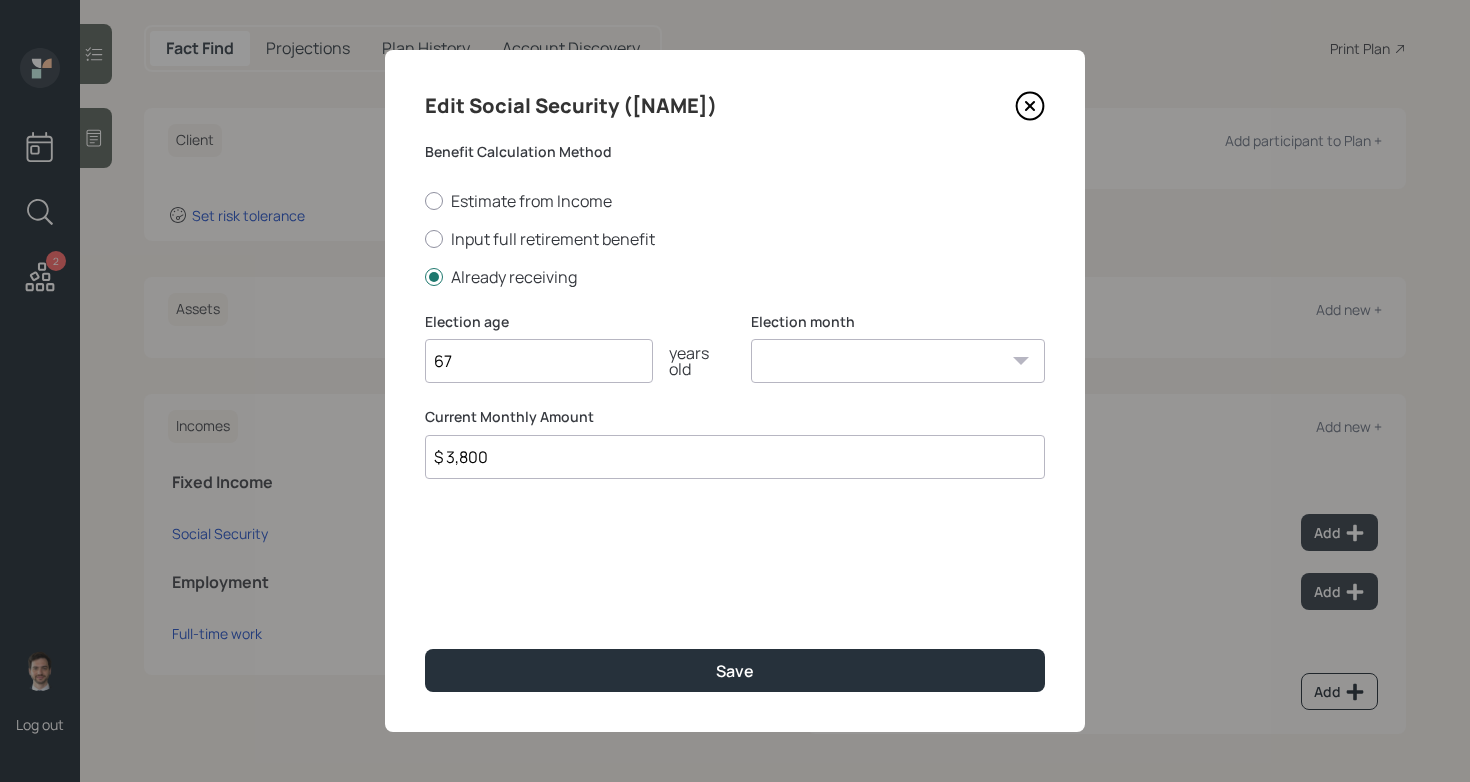 type on "$ 3,800" 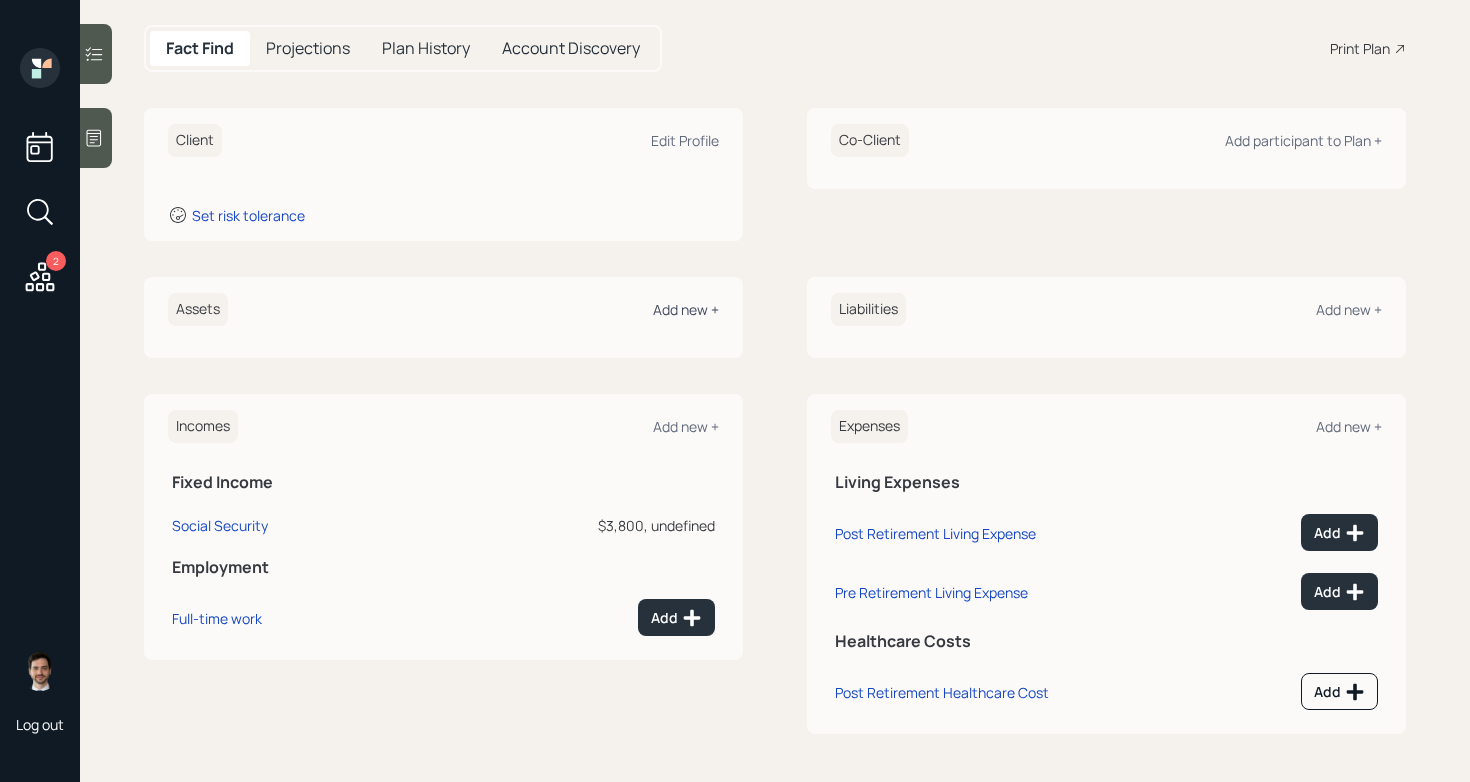 click on "Add new +" at bounding box center (686, 309) 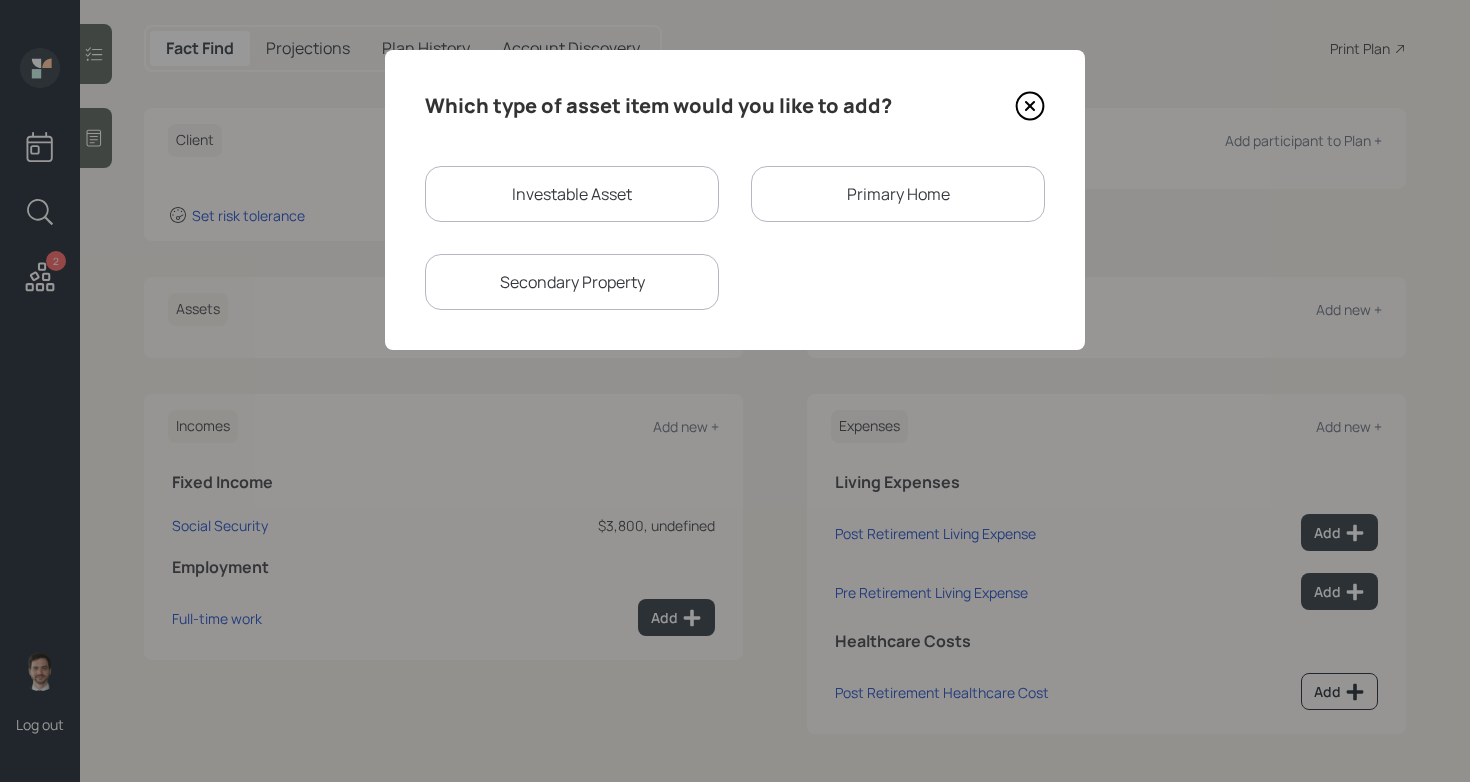 click on "Investable Asset" at bounding box center [572, 194] 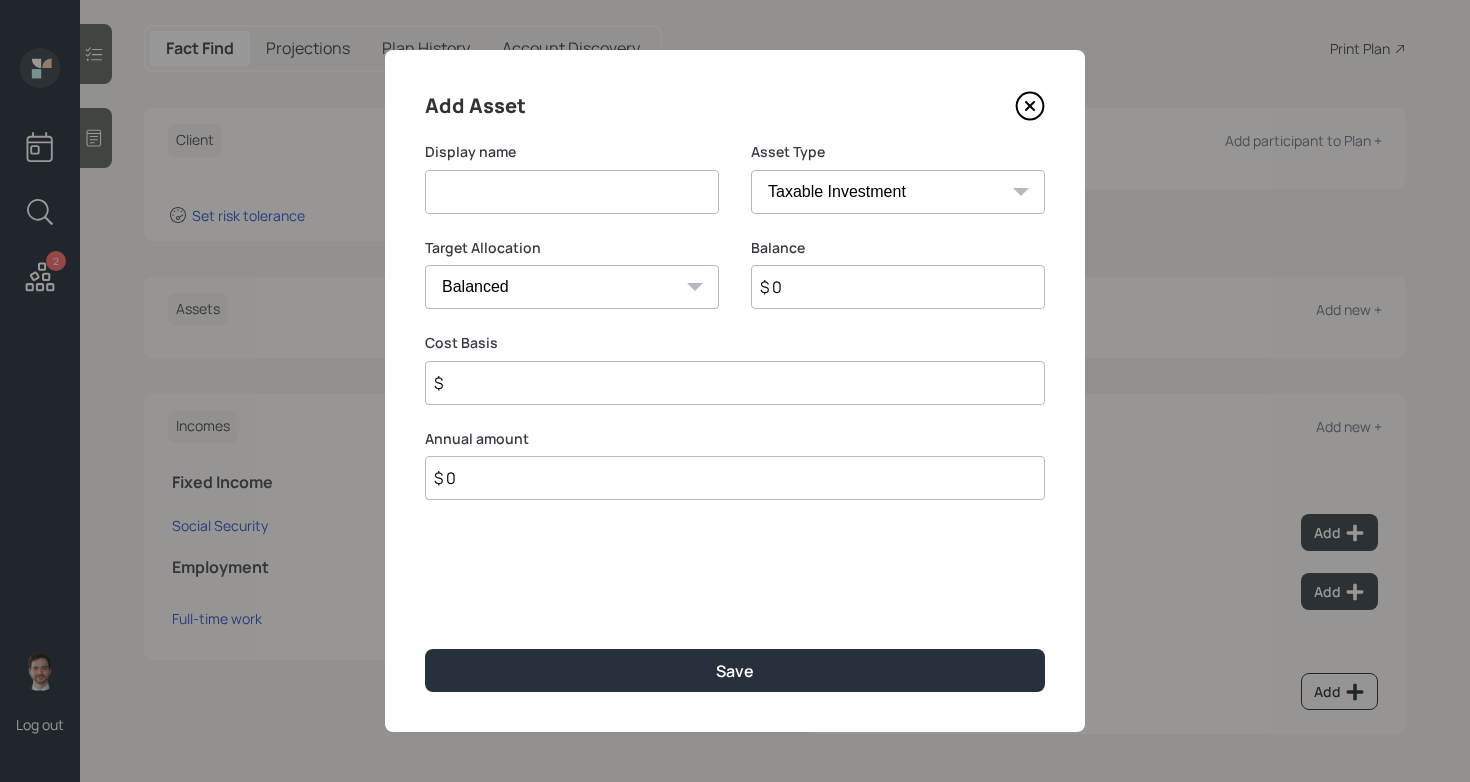 click at bounding box center (572, 192) 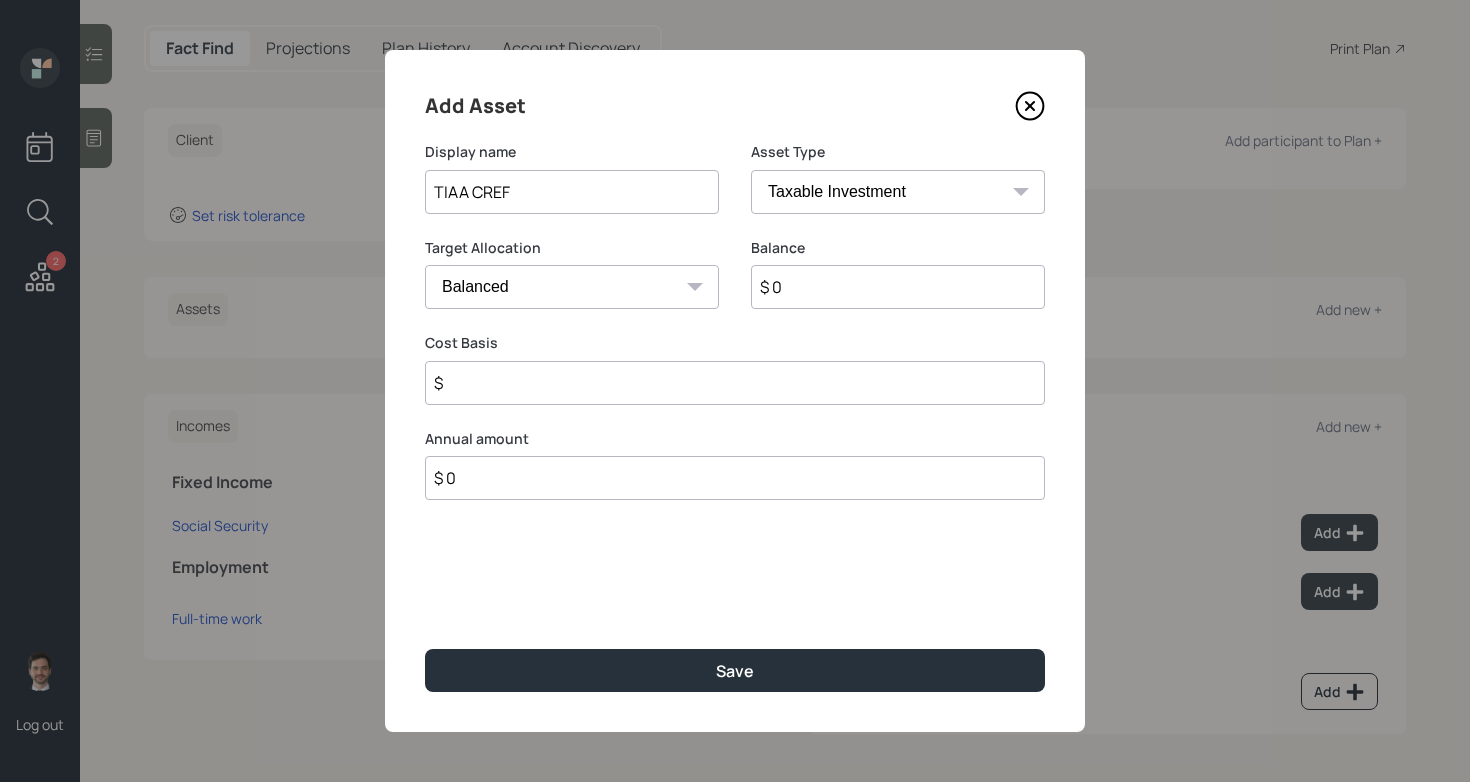 type on "TIAA CREF" 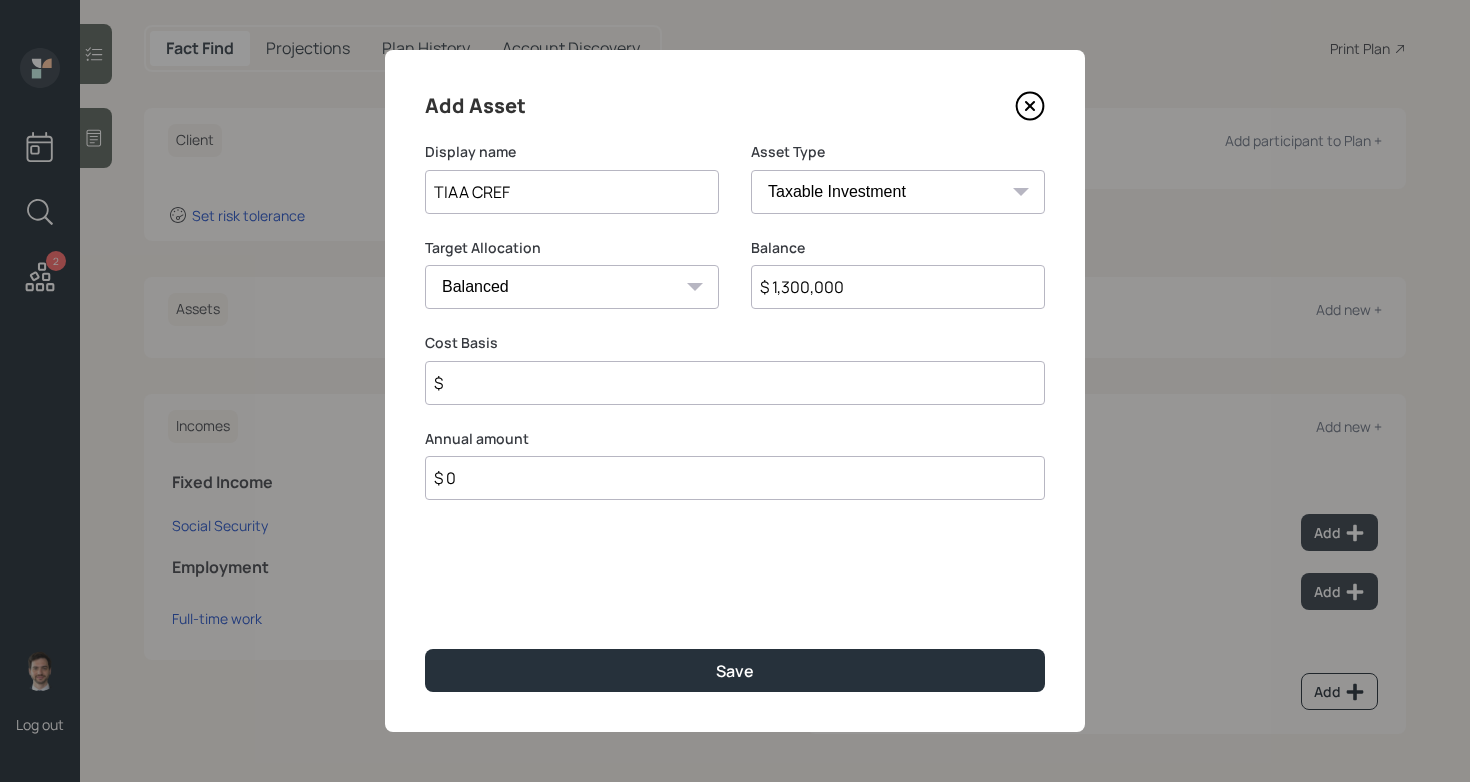 type on "$ 1,300,000" 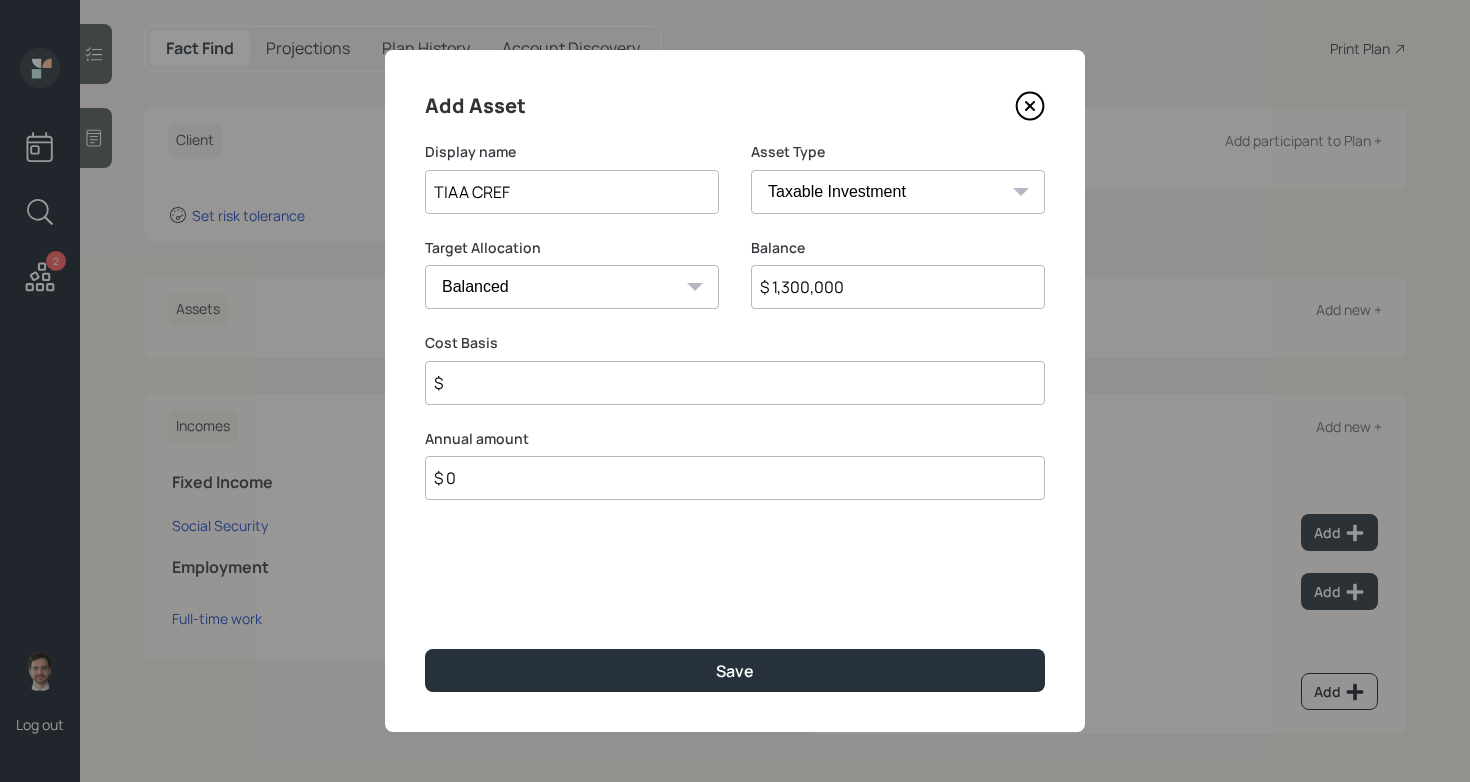 select on "ira" 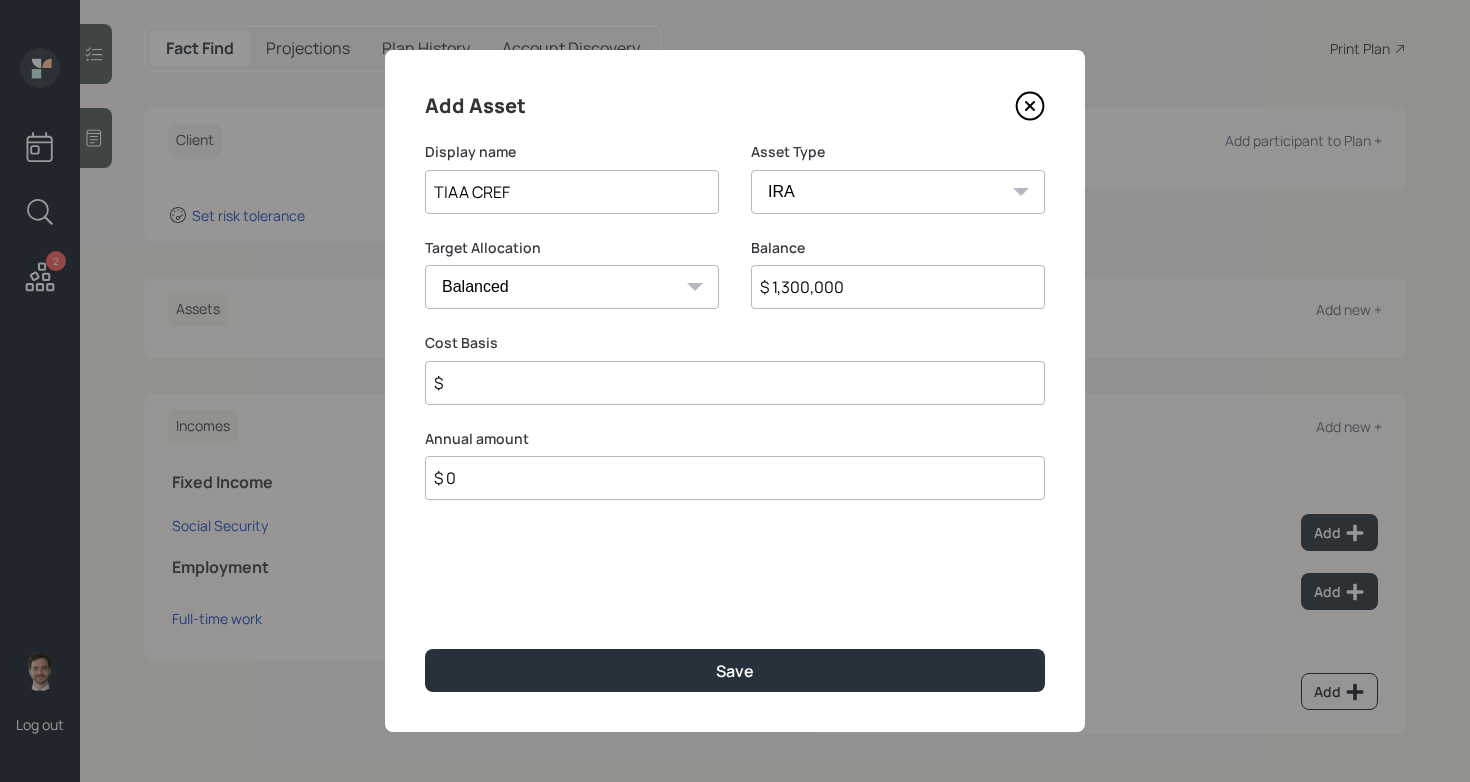 type on "$" 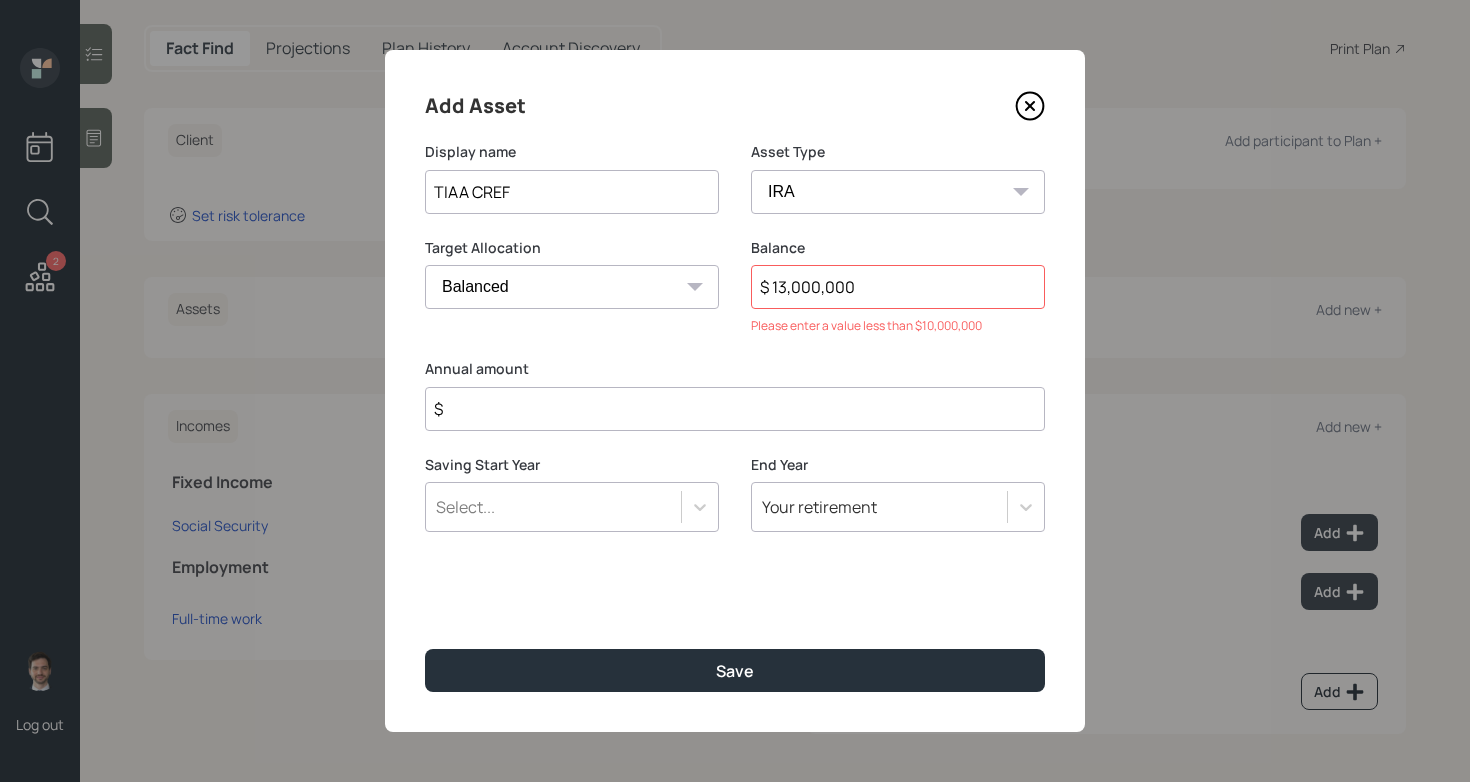 type on "$ 1,300,000" 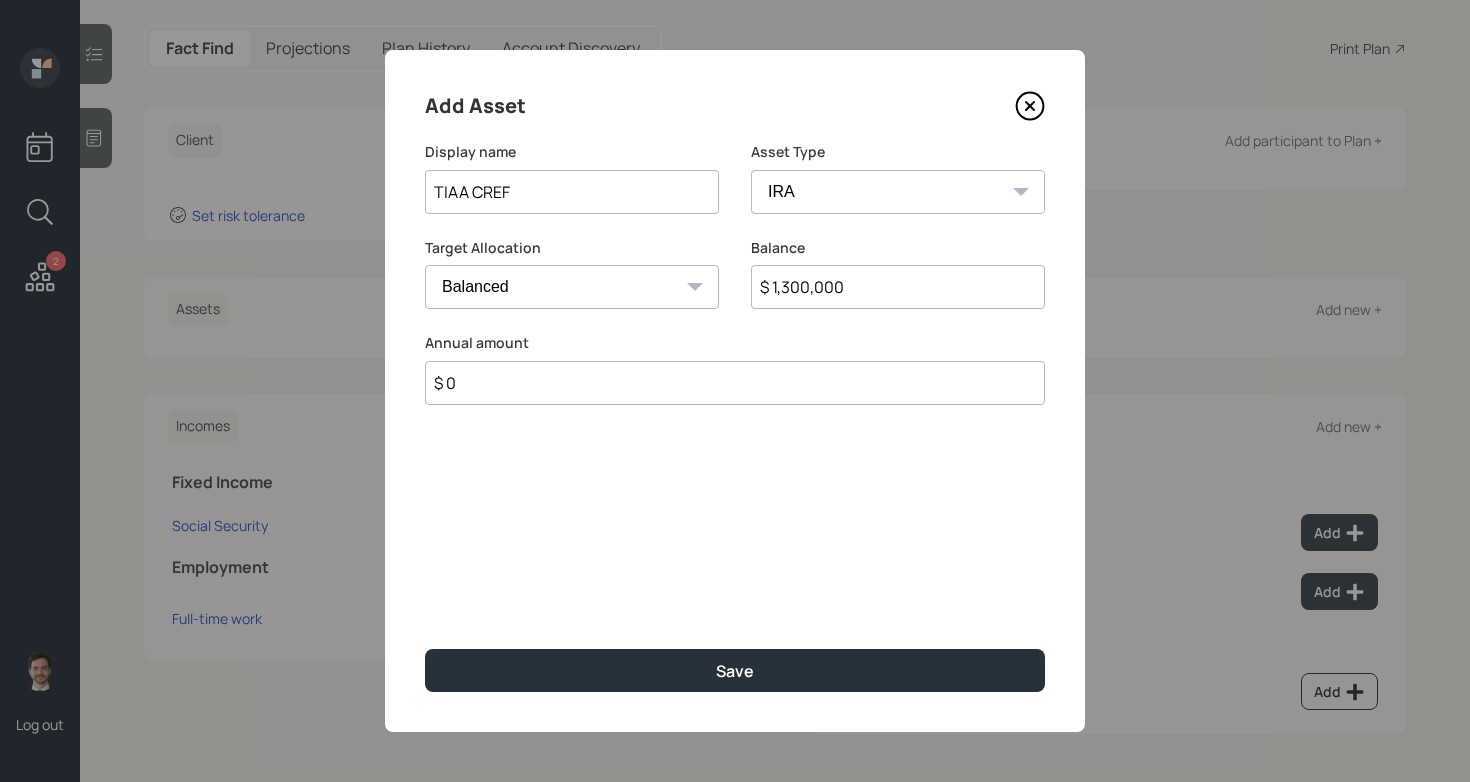 type on "$ 0" 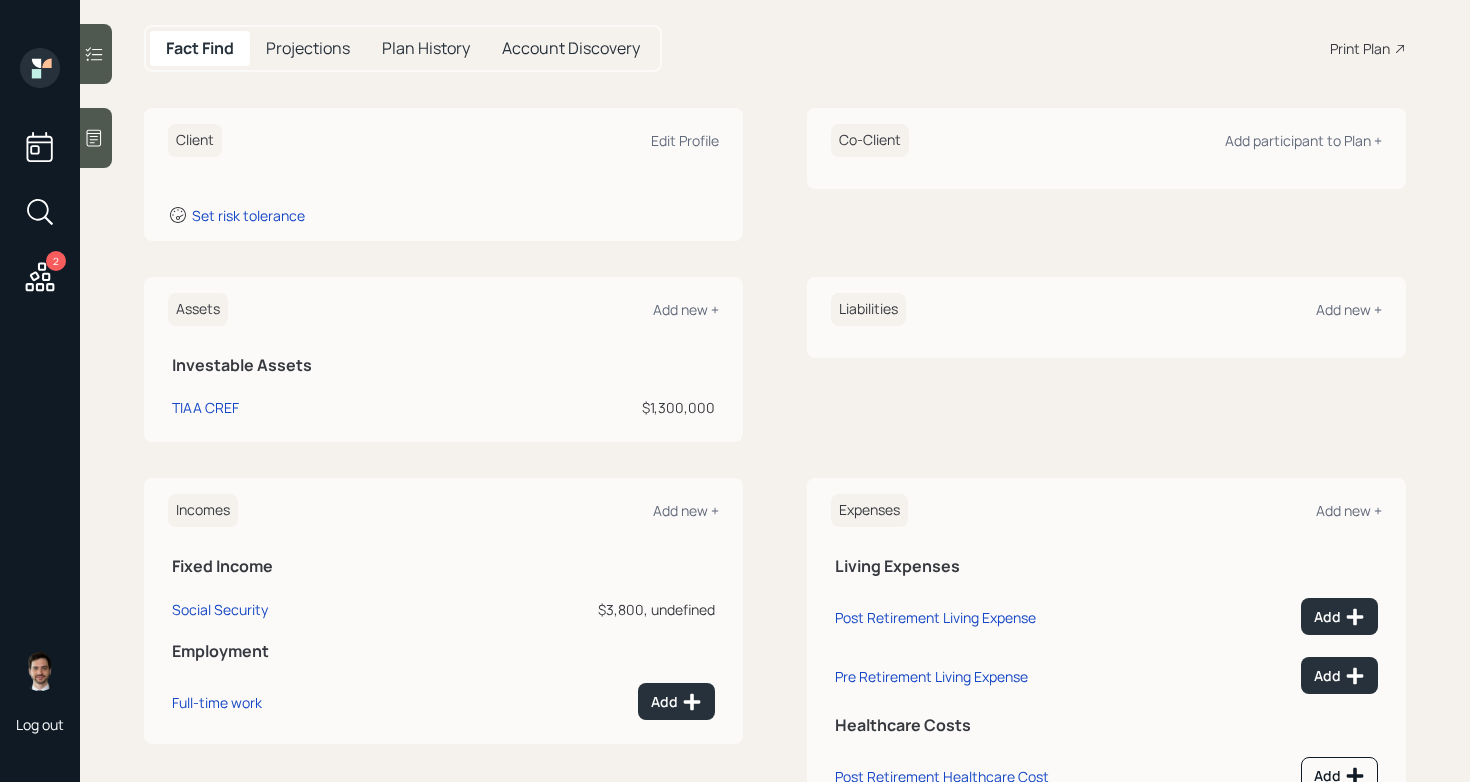 click on "Assets Add new +" at bounding box center (443, 309) 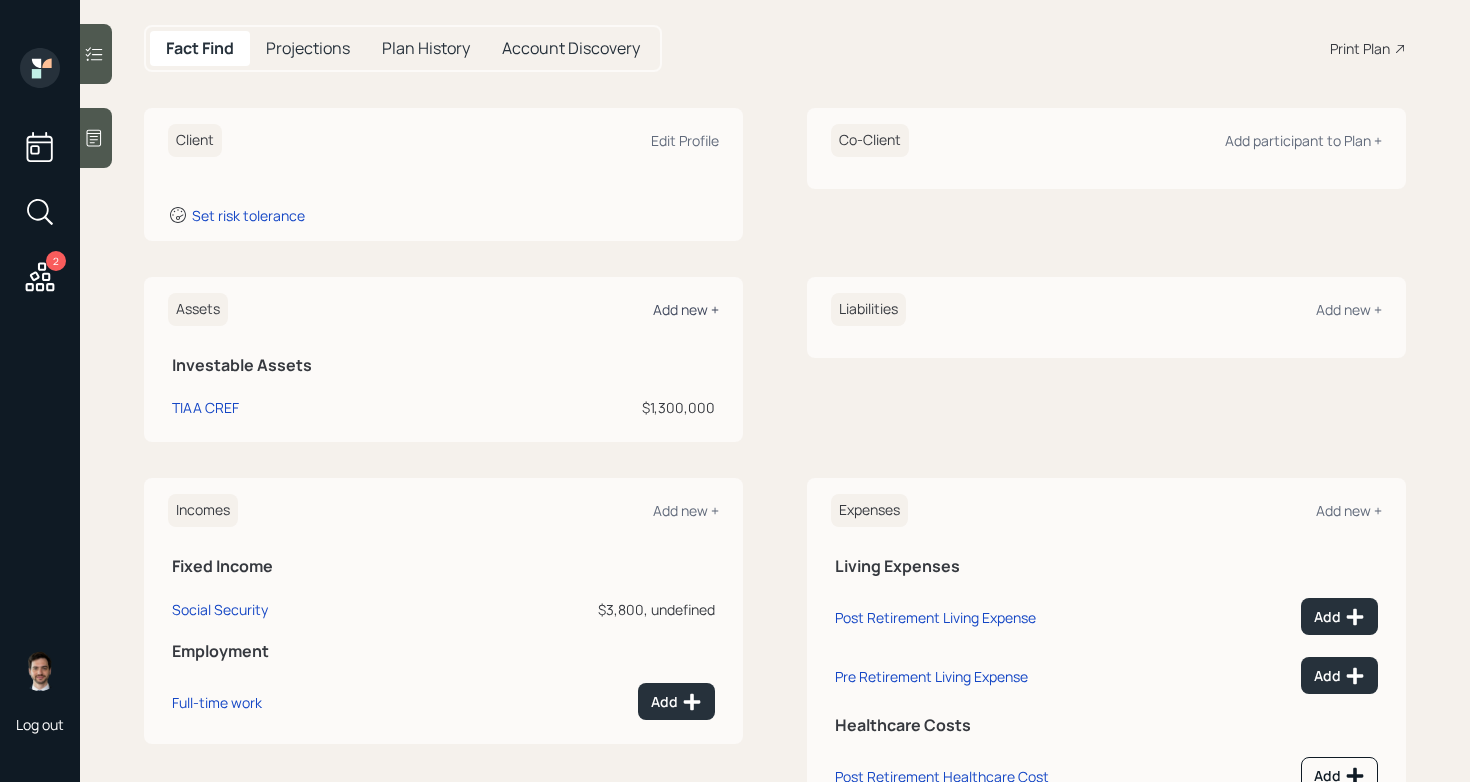 click on "Add new +" at bounding box center (686, 309) 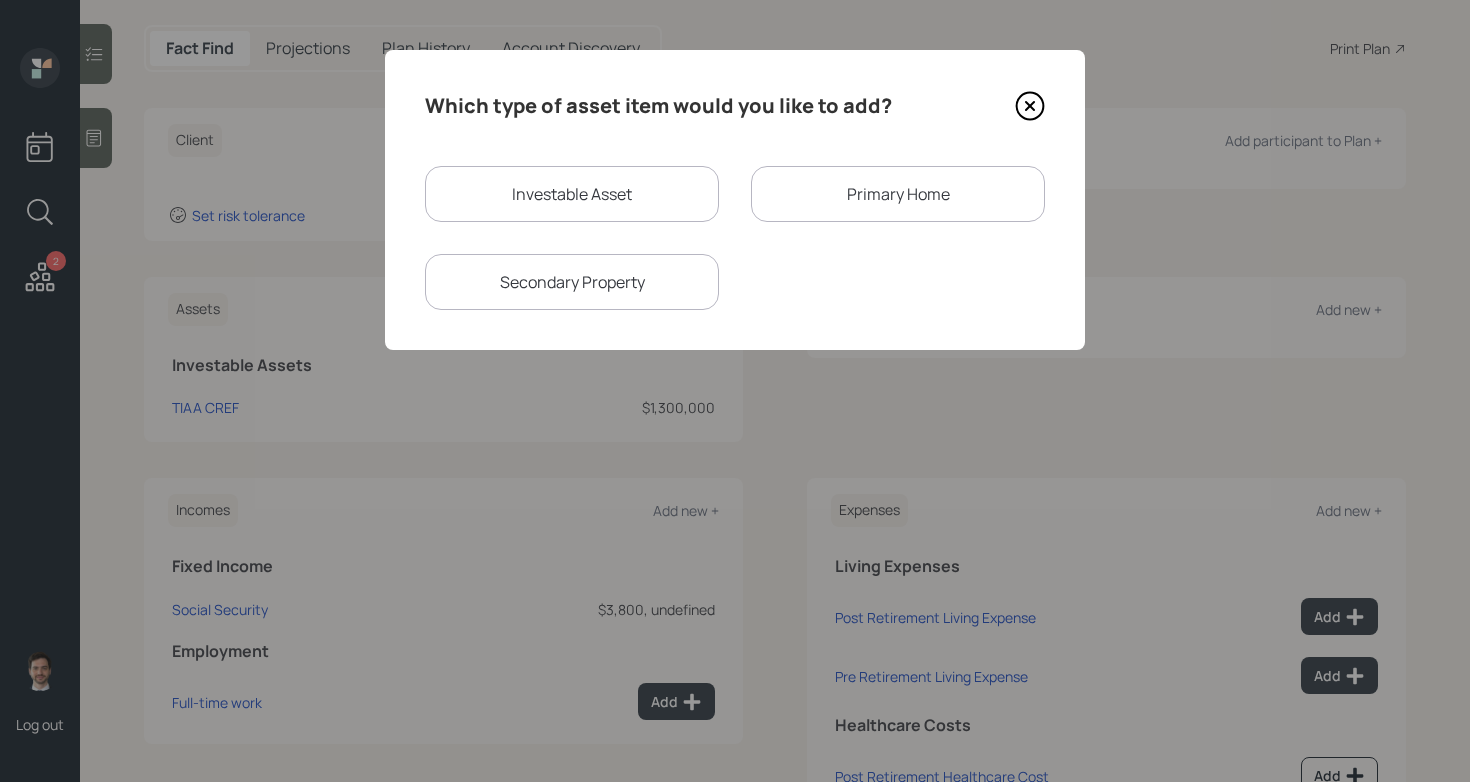 click on "Investable Asset" at bounding box center (572, 194) 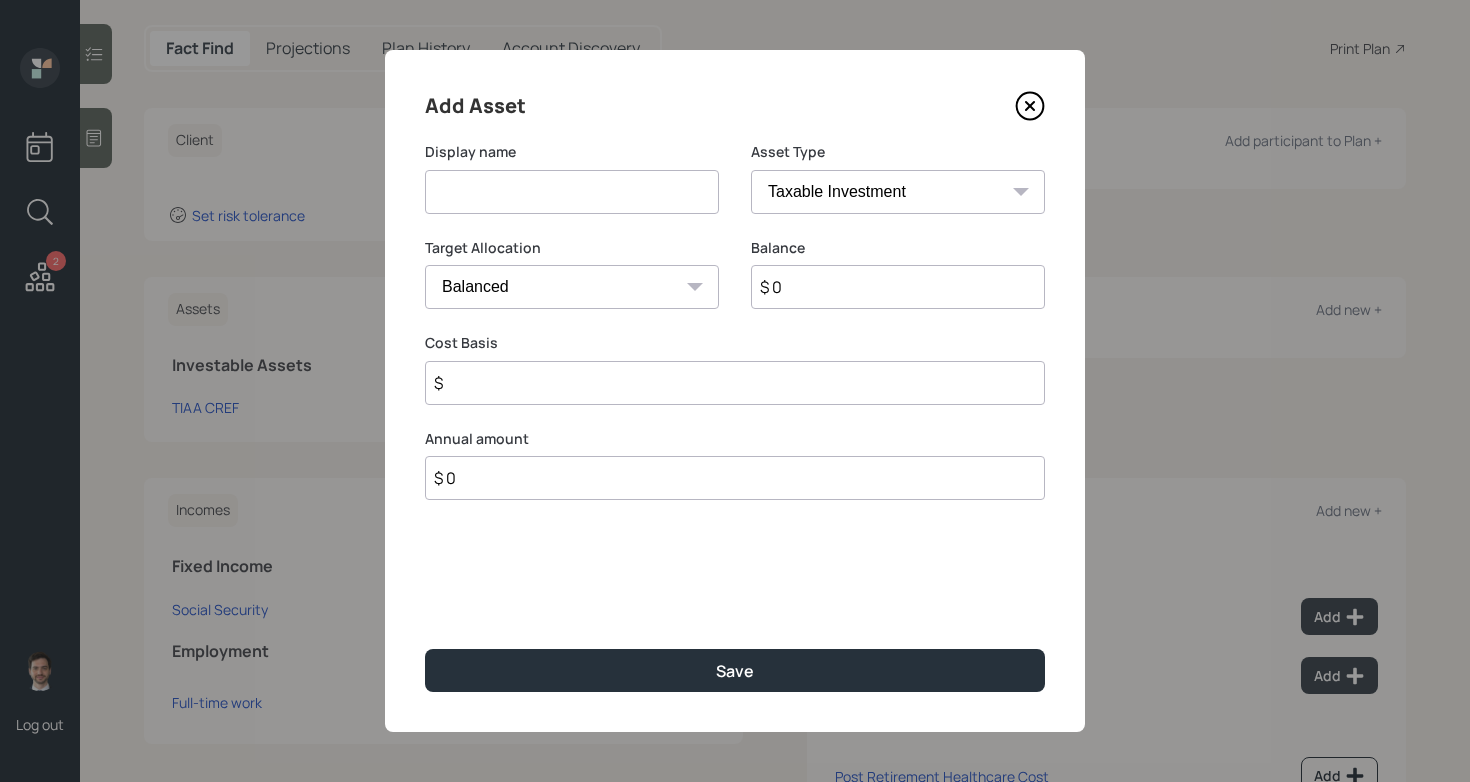 click at bounding box center (572, 192) 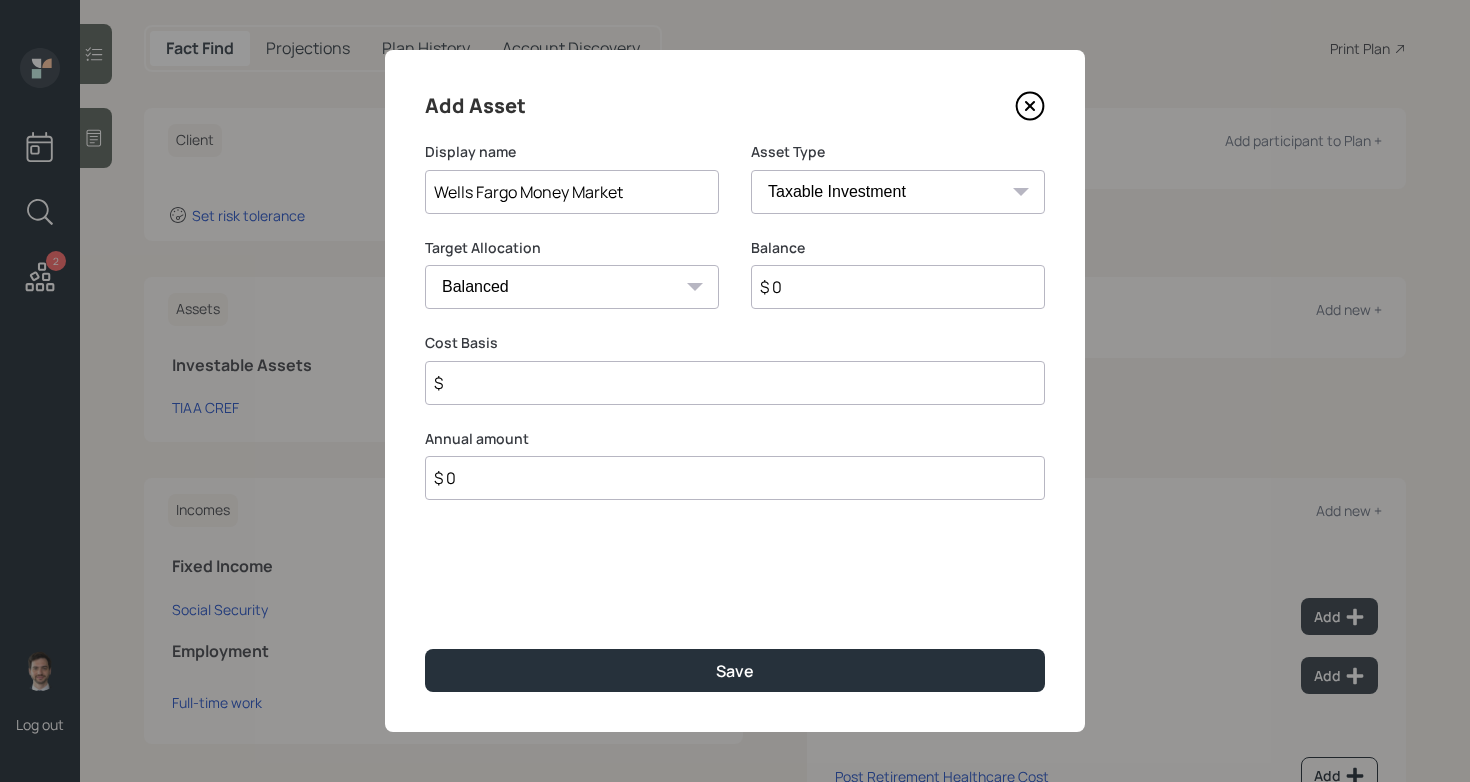 type on "Wells Fargo Money Market" 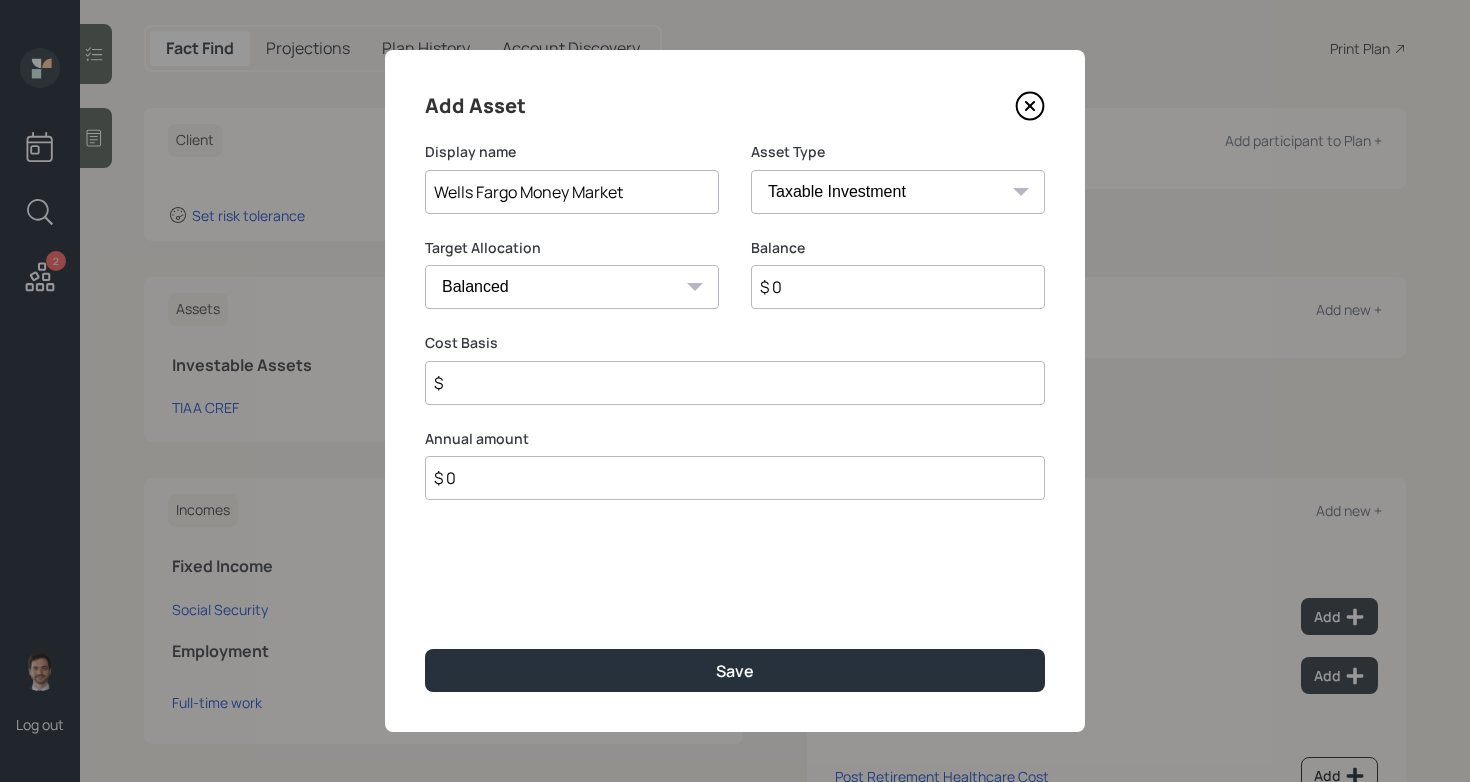 select on "uninvested" 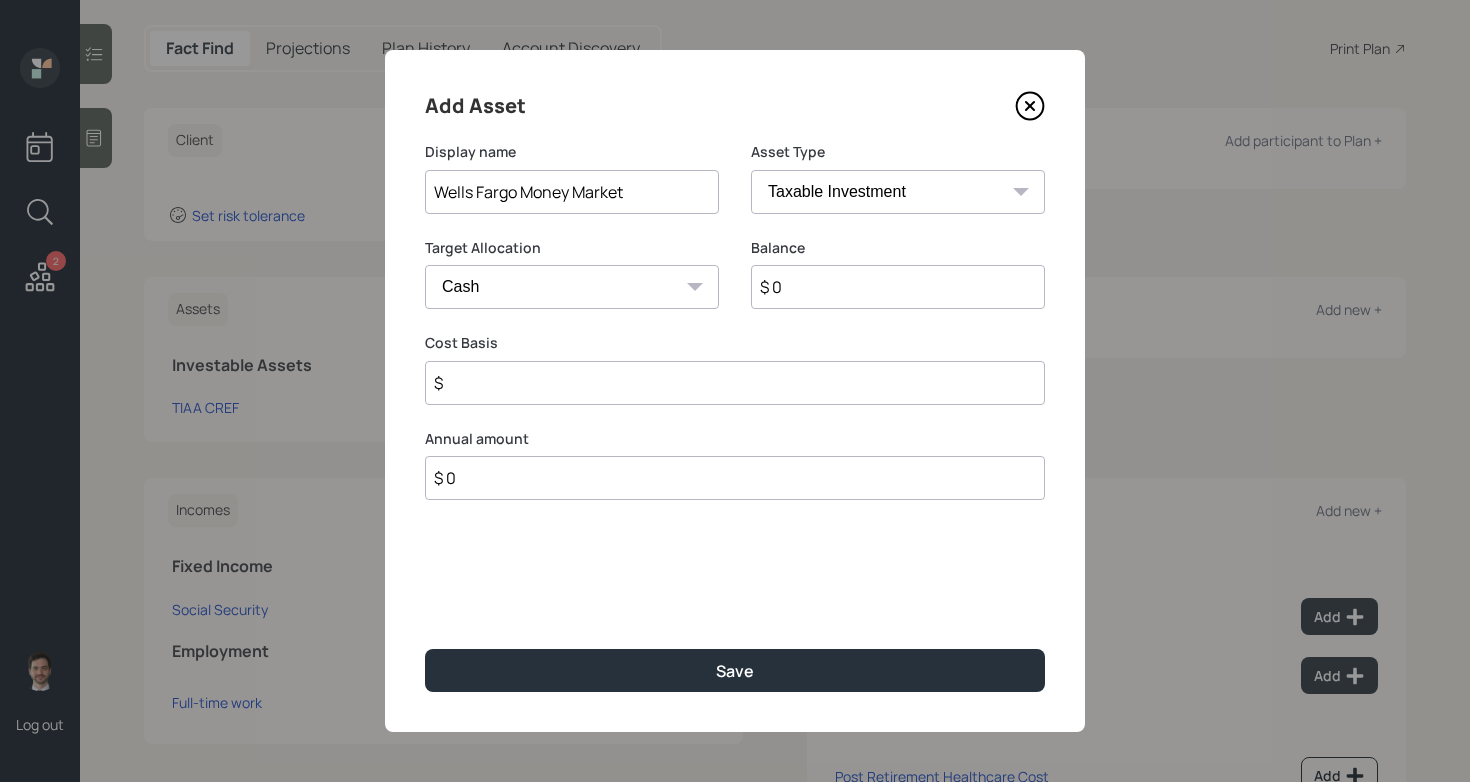 type on "$ 7" 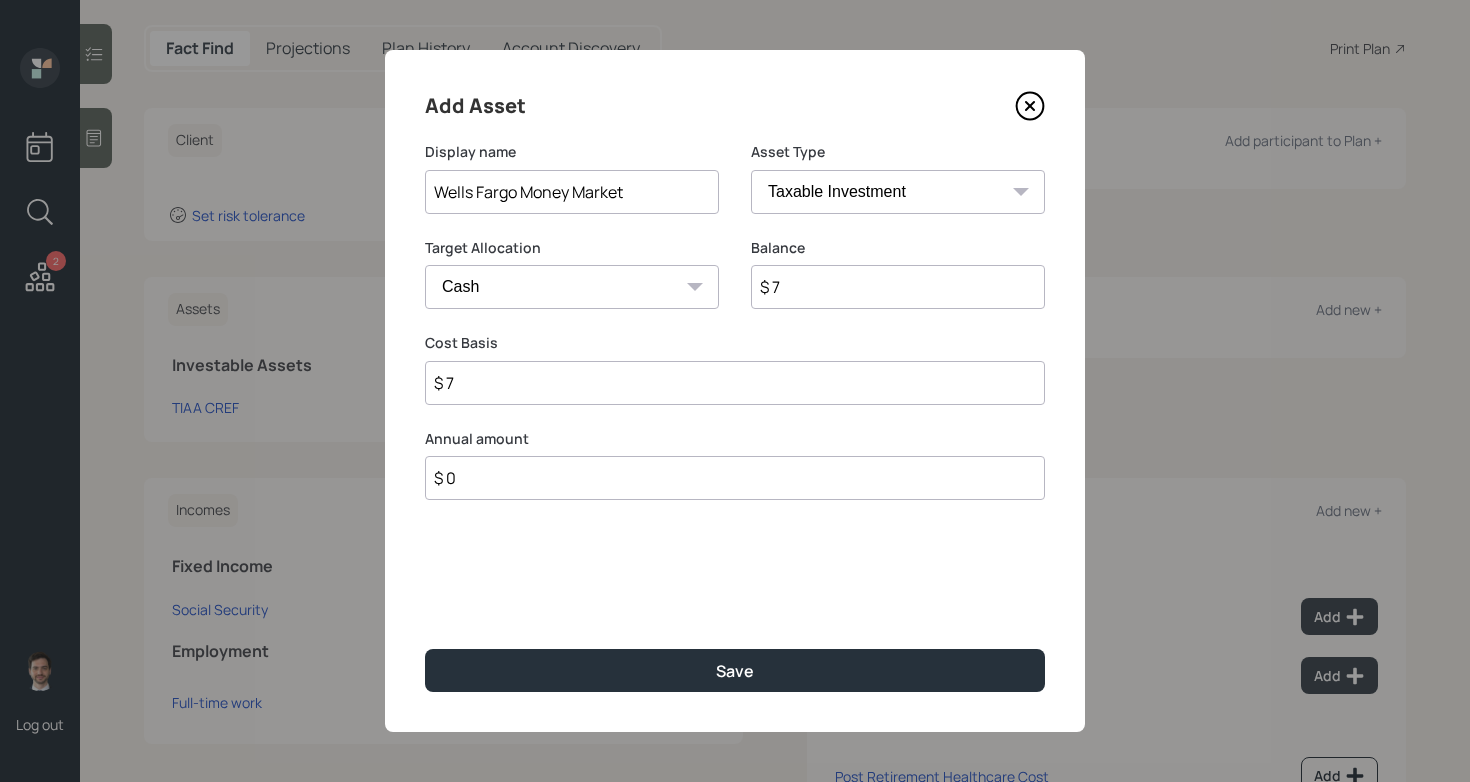 type on "$ 70" 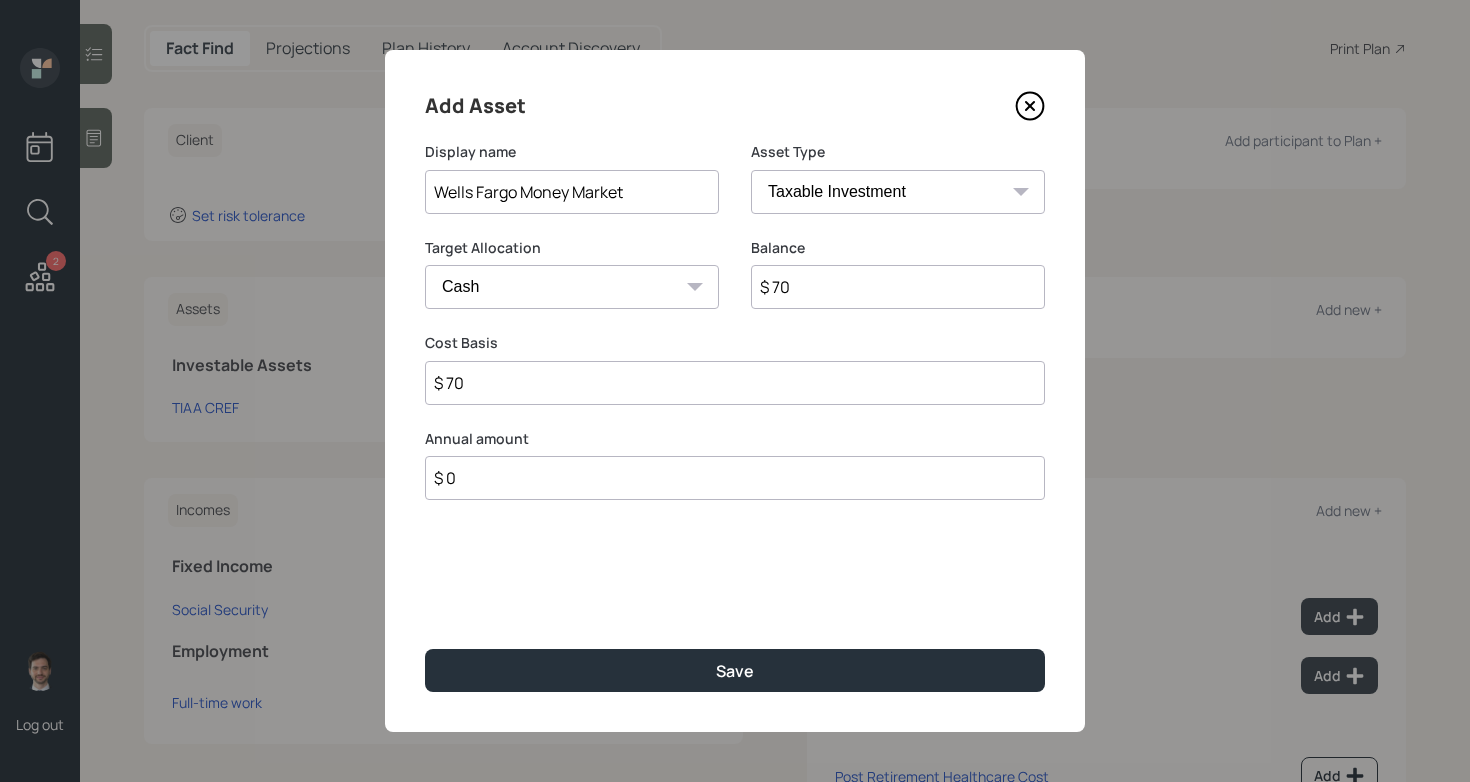 type on "$ 700" 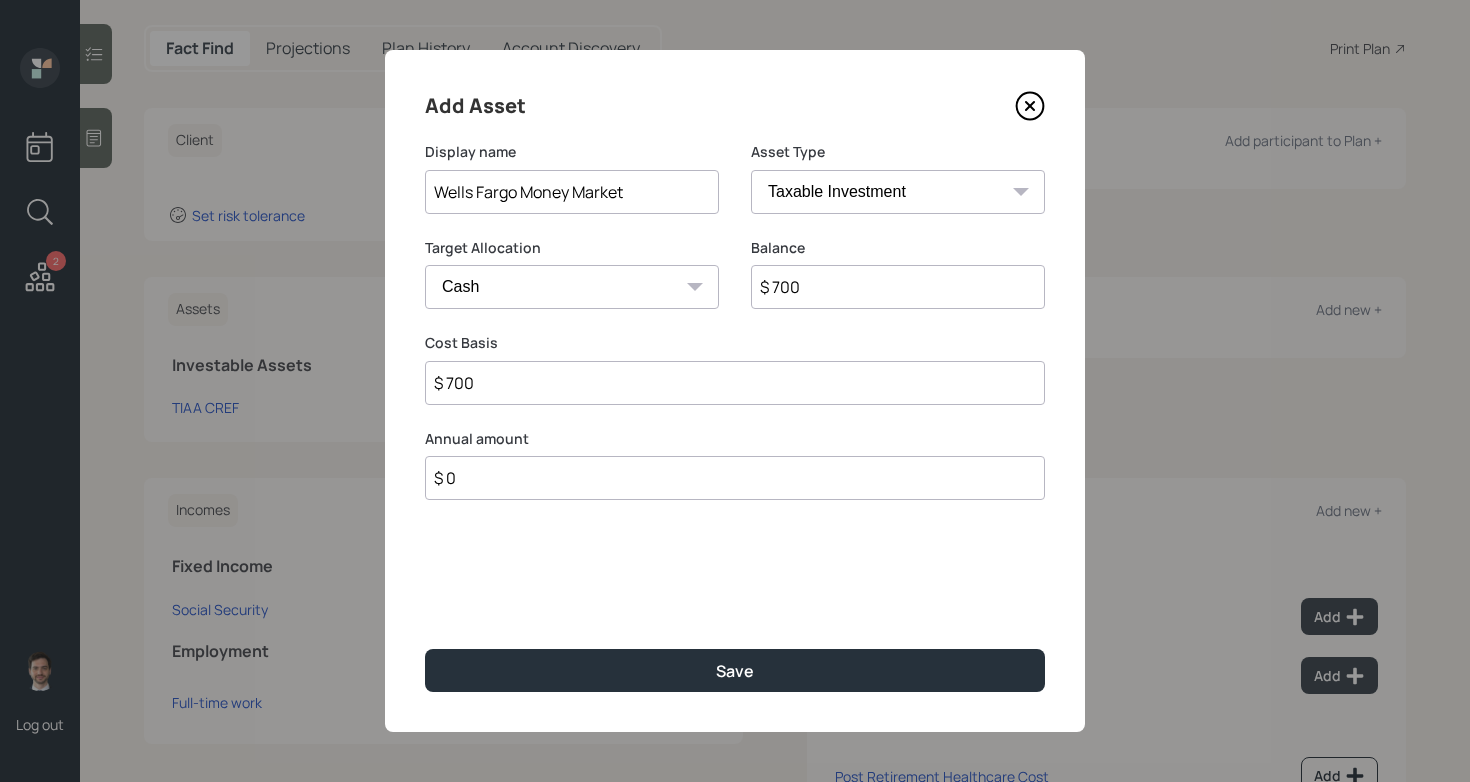 type on "$ 7,000" 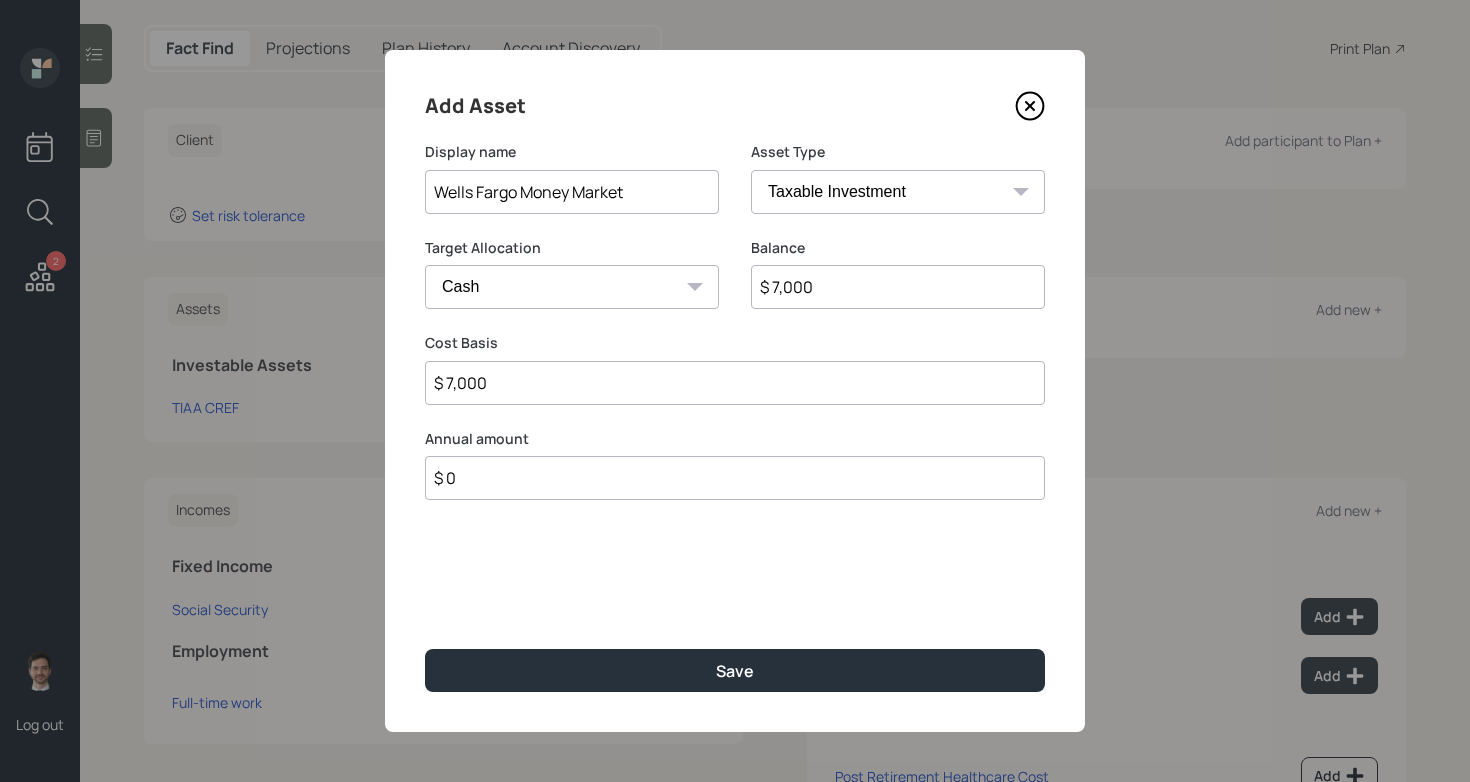type on "$ 70,000" 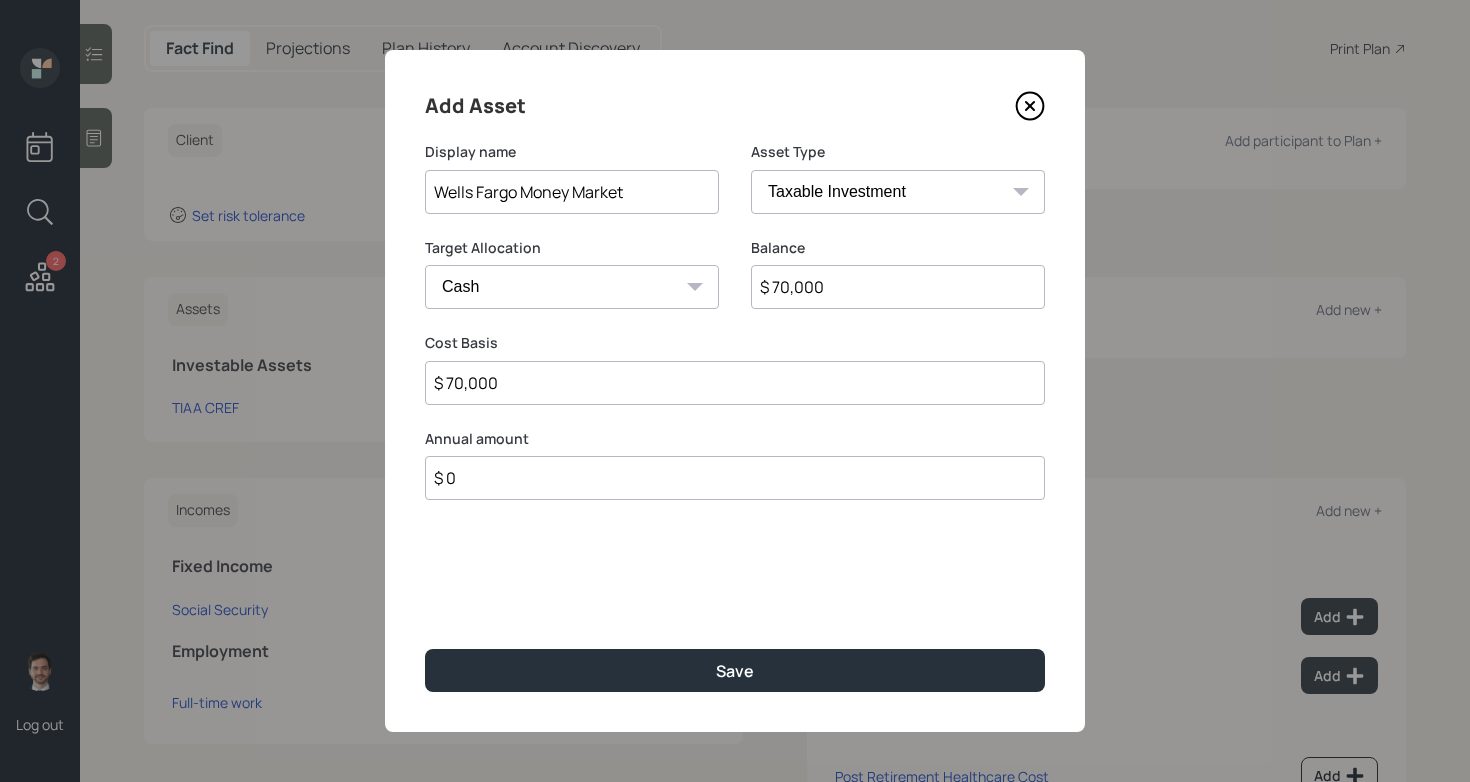 type on "$ 700,000" 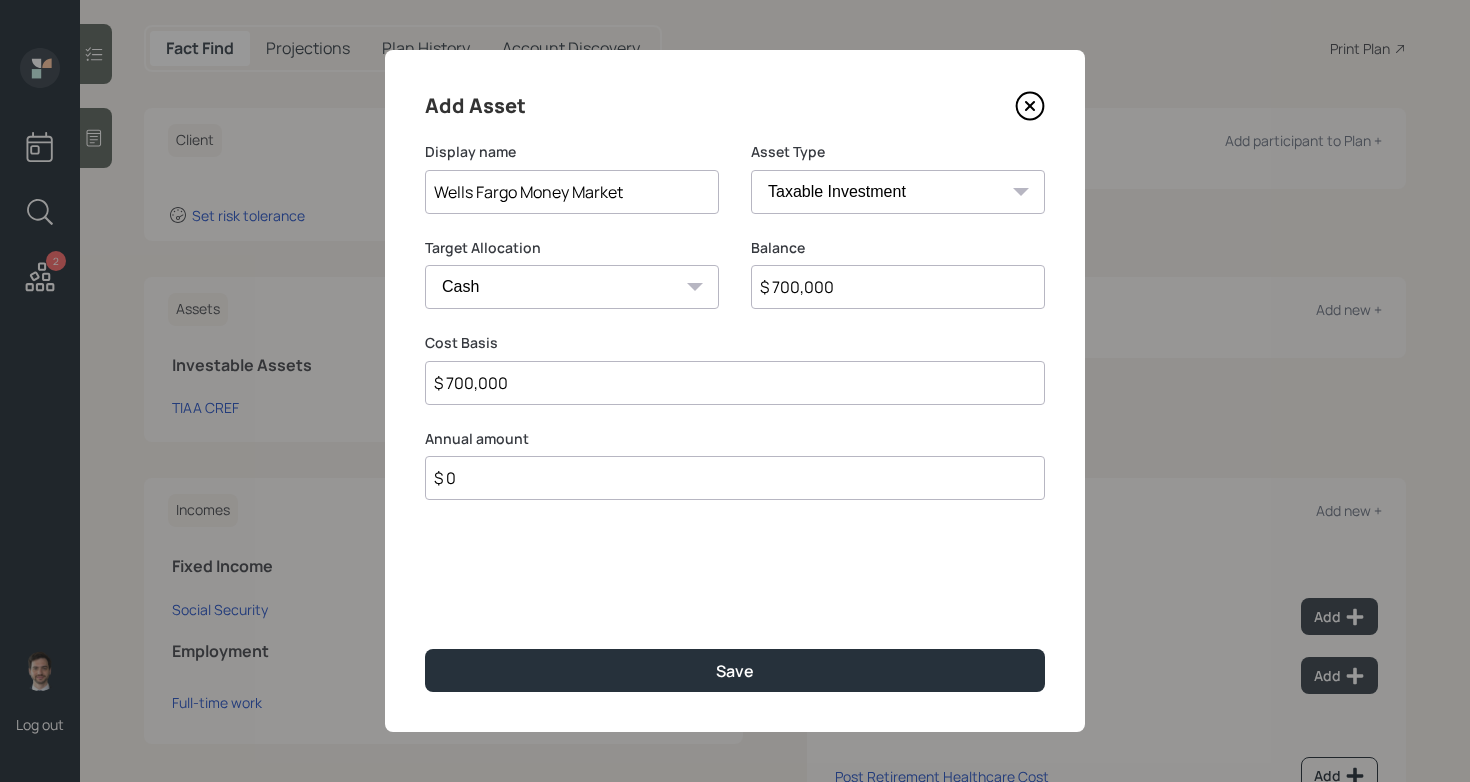 type on "$ 700,000" 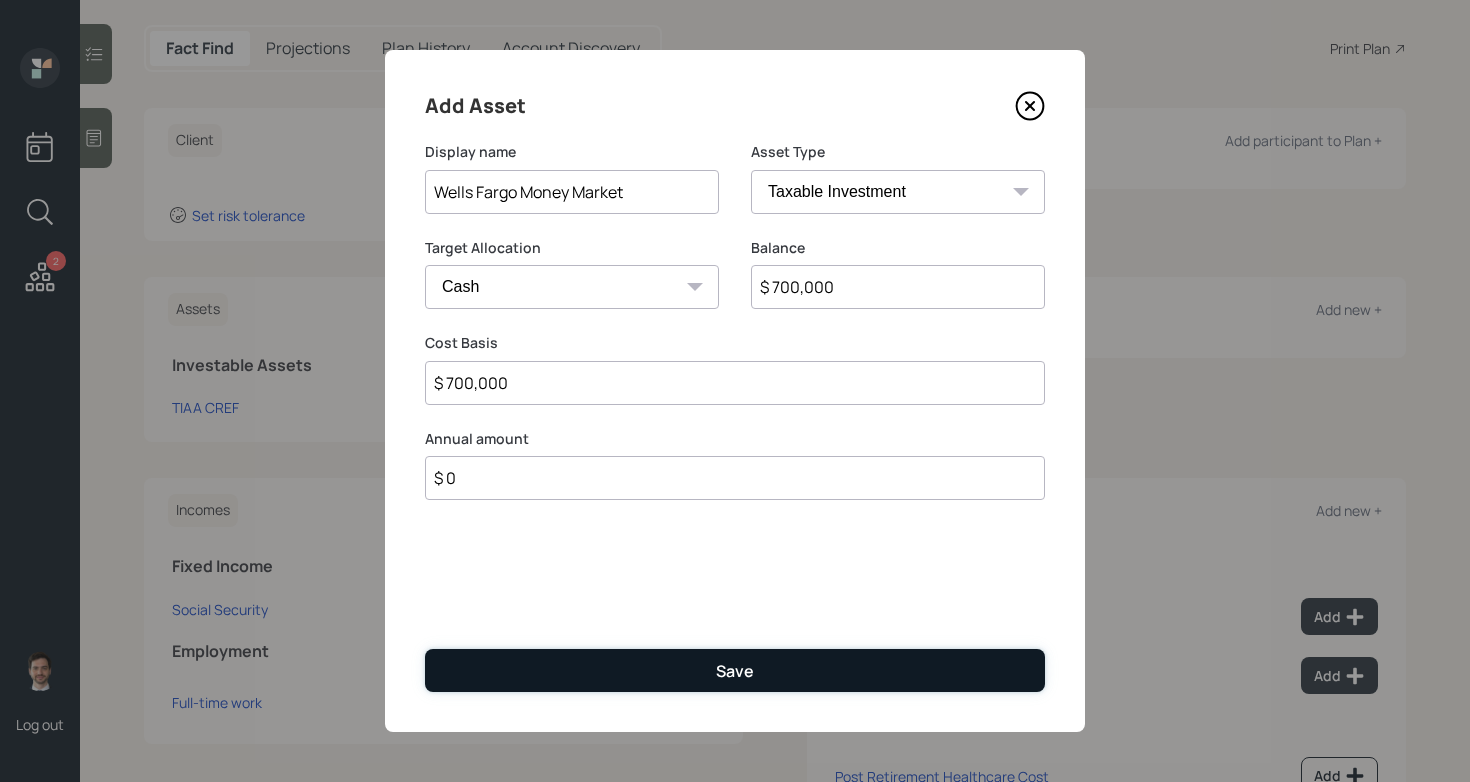 click on "Save" at bounding box center (735, 670) 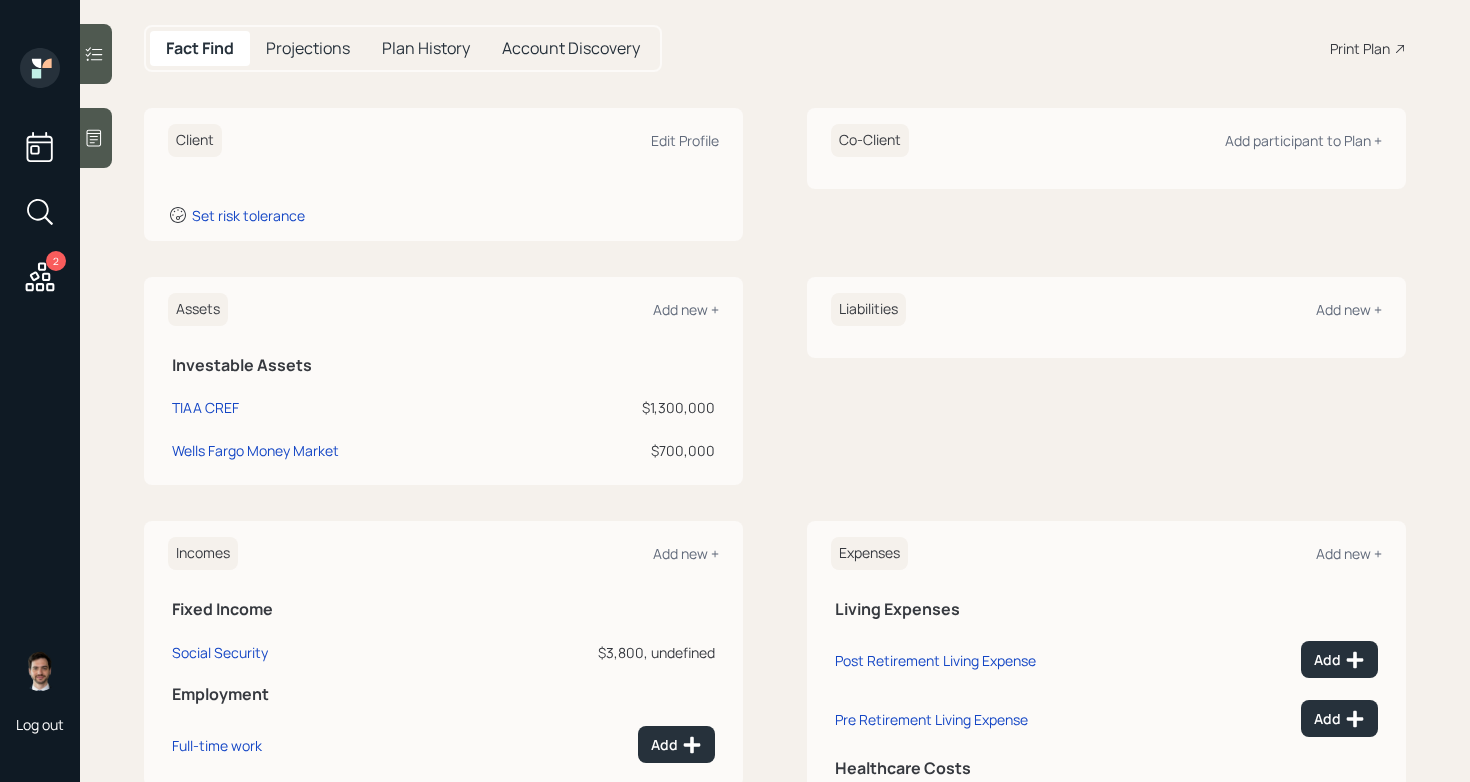click on "Assets Add new +" at bounding box center (443, 309) 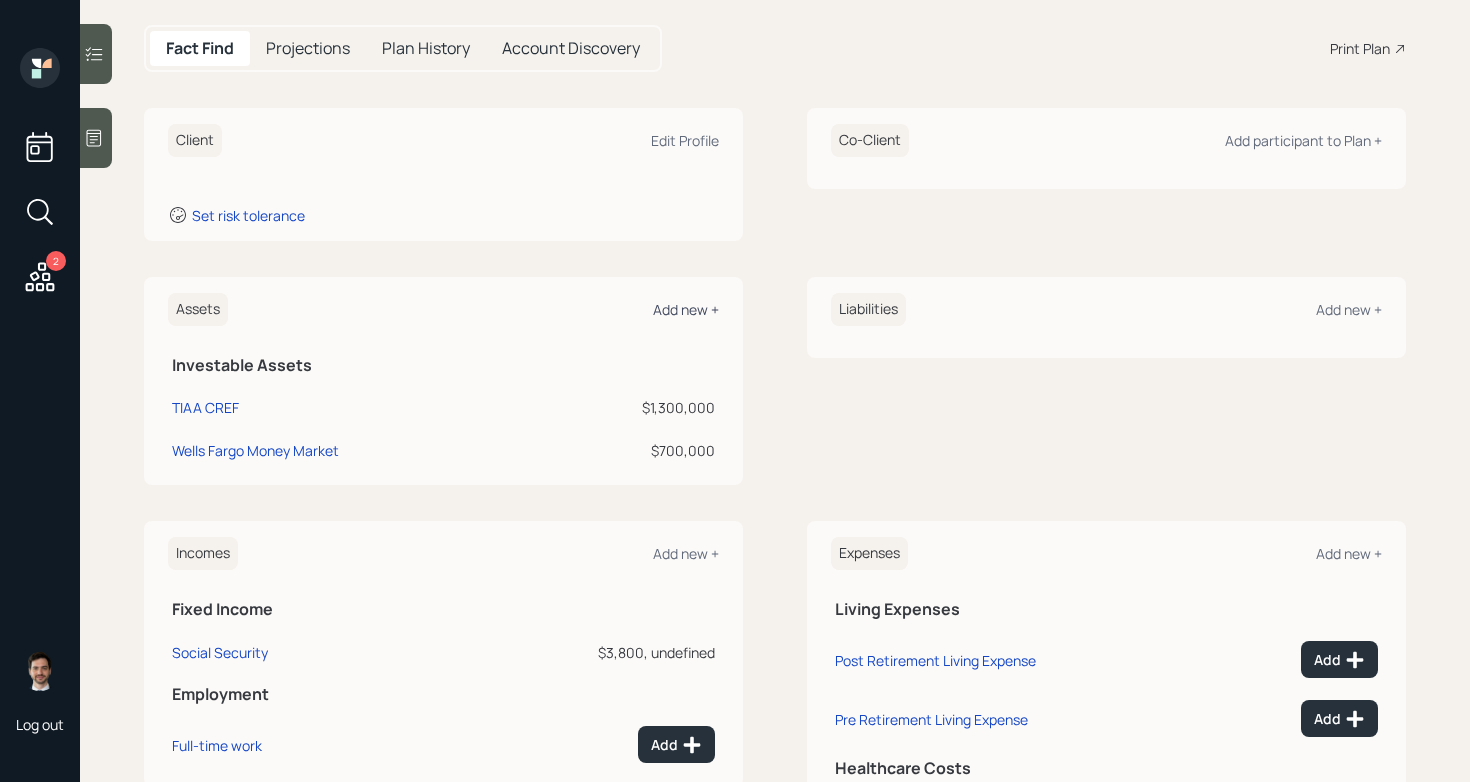 click on "Add new +" at bounding box center (686, 309) 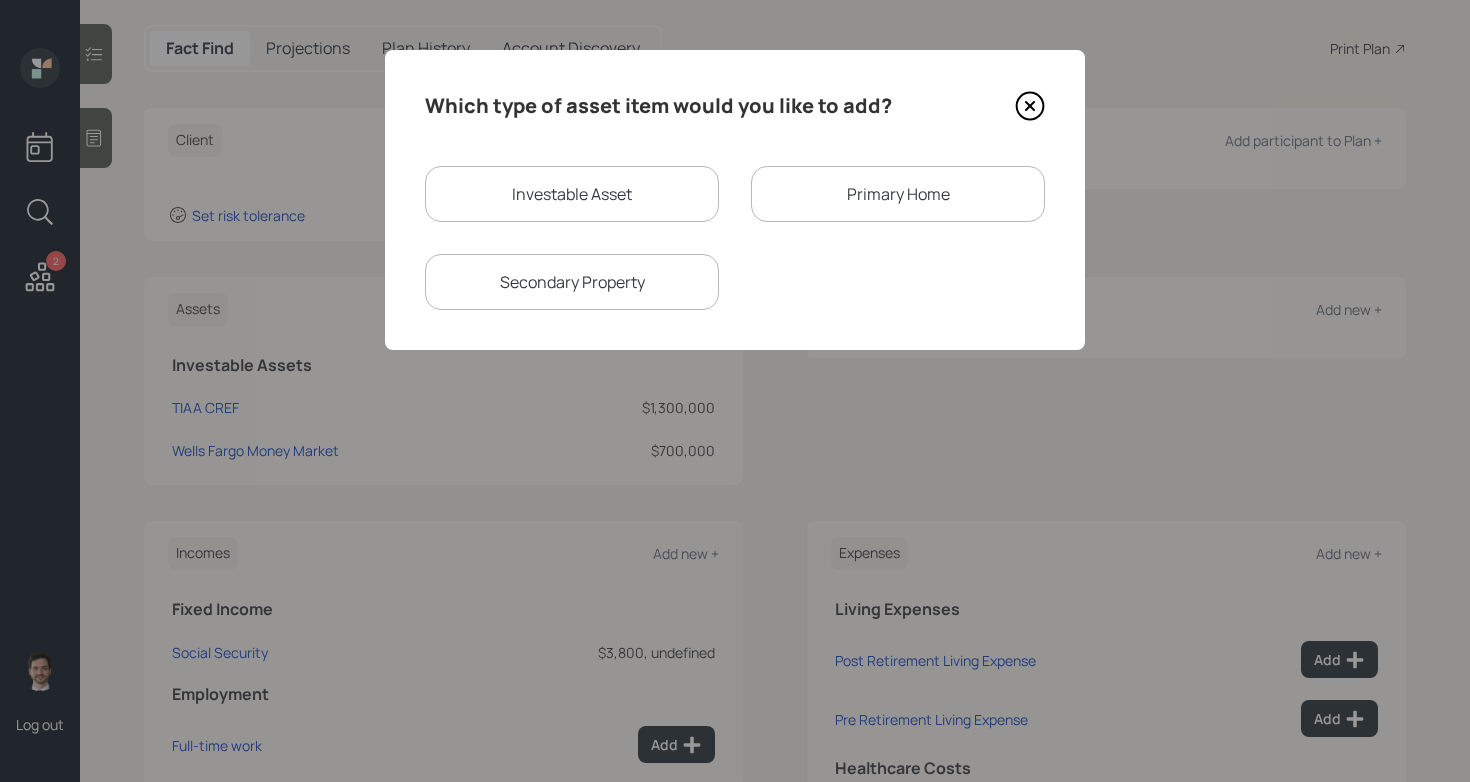 click on "Investable Asset" at bounding box center [572, 194] 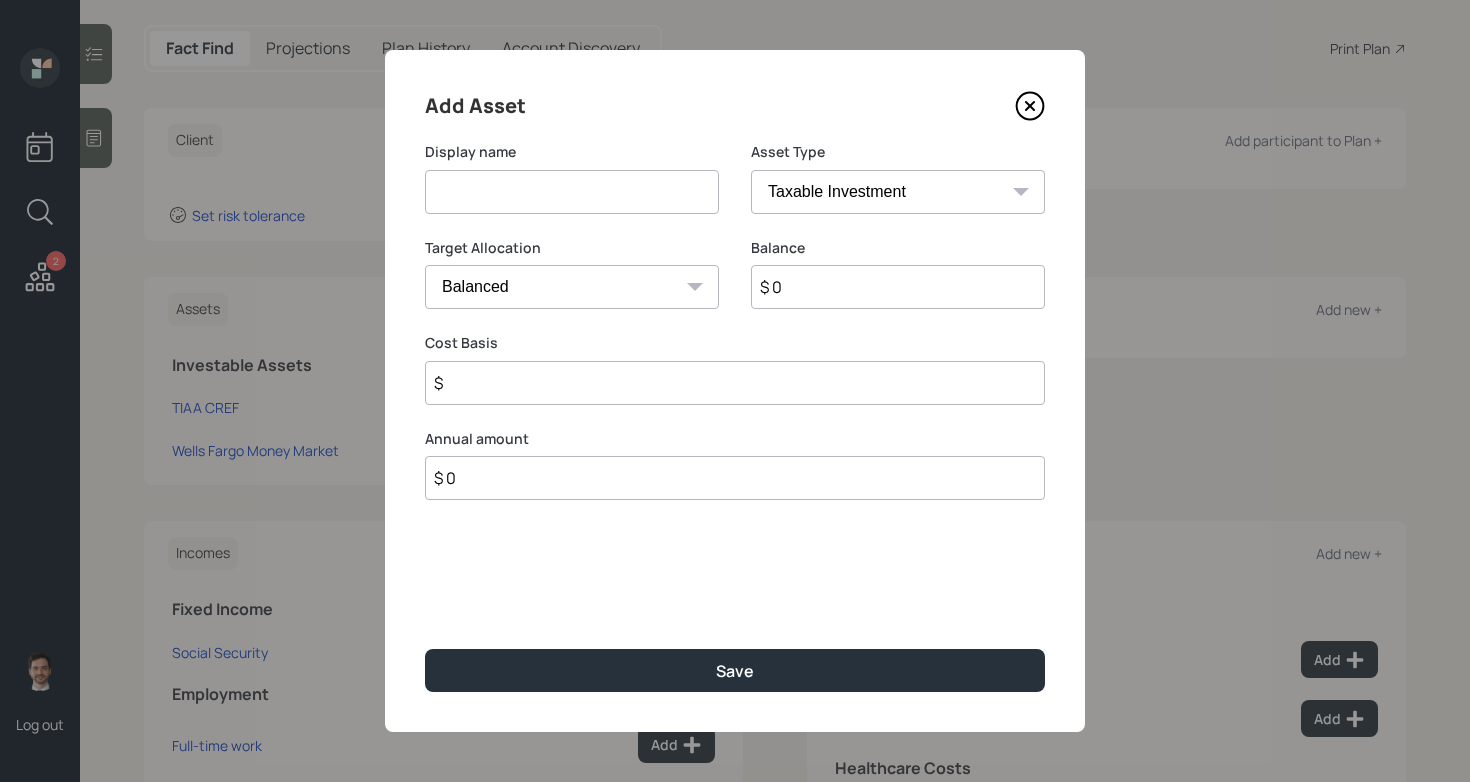 click at bounding box center [572, 192] 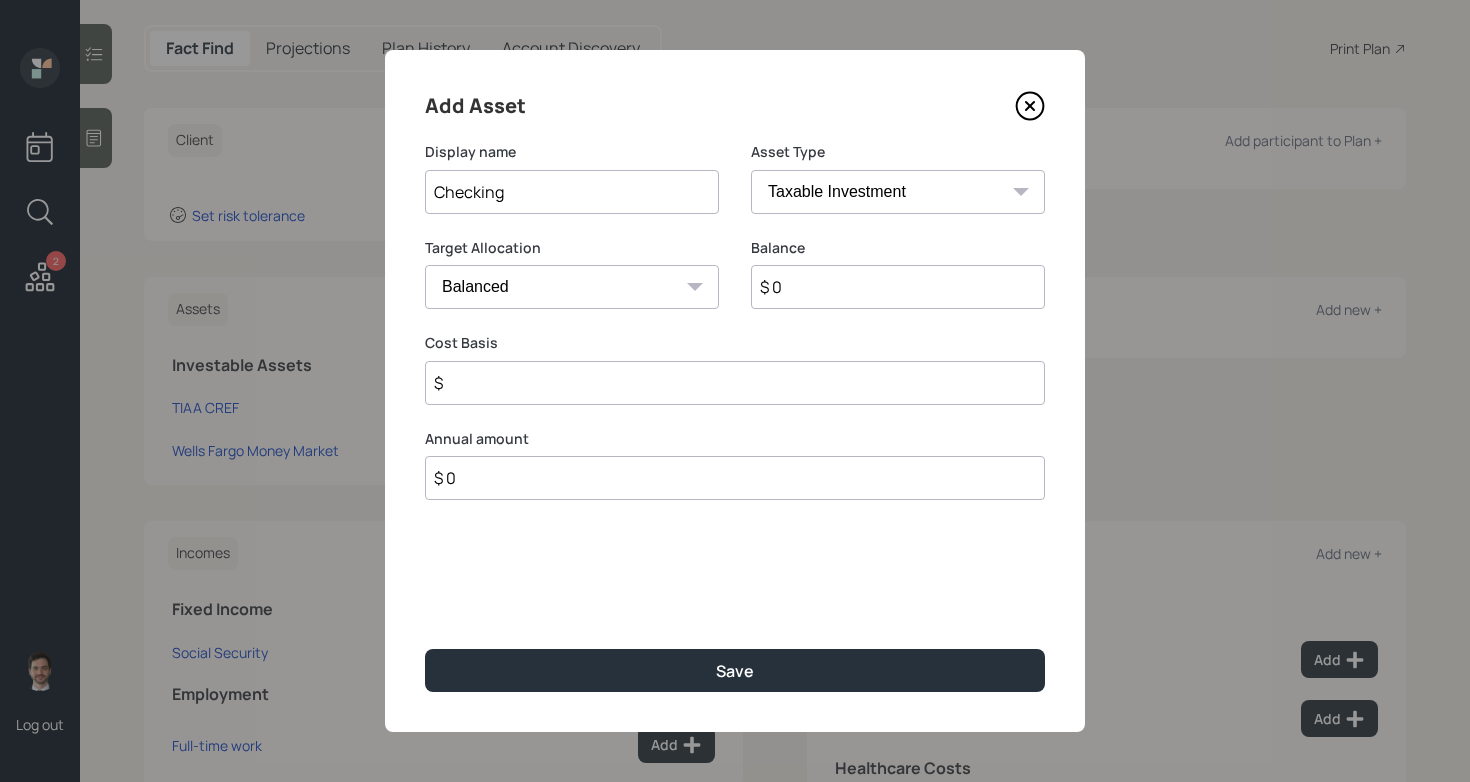 type on "Checking" 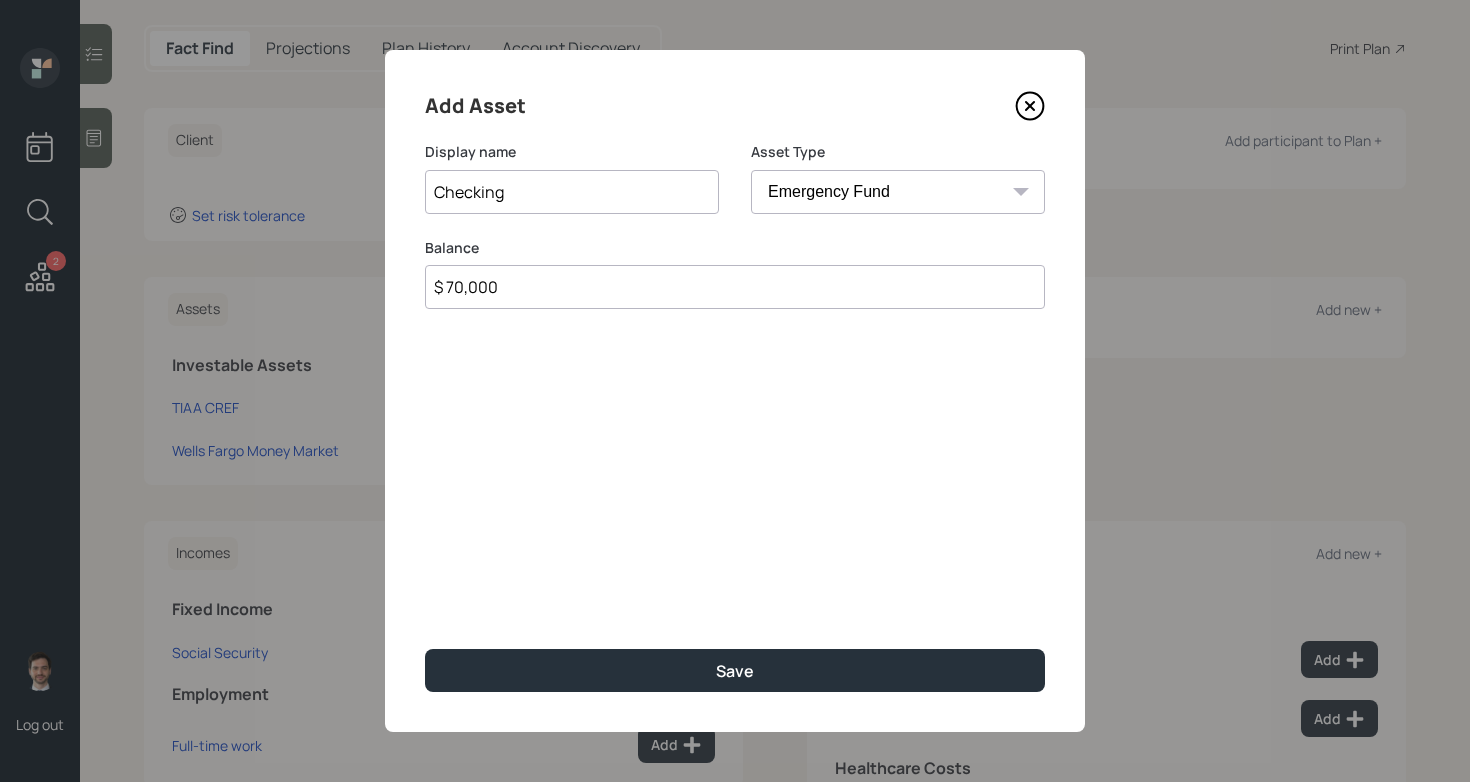 type on "$ 70,000" 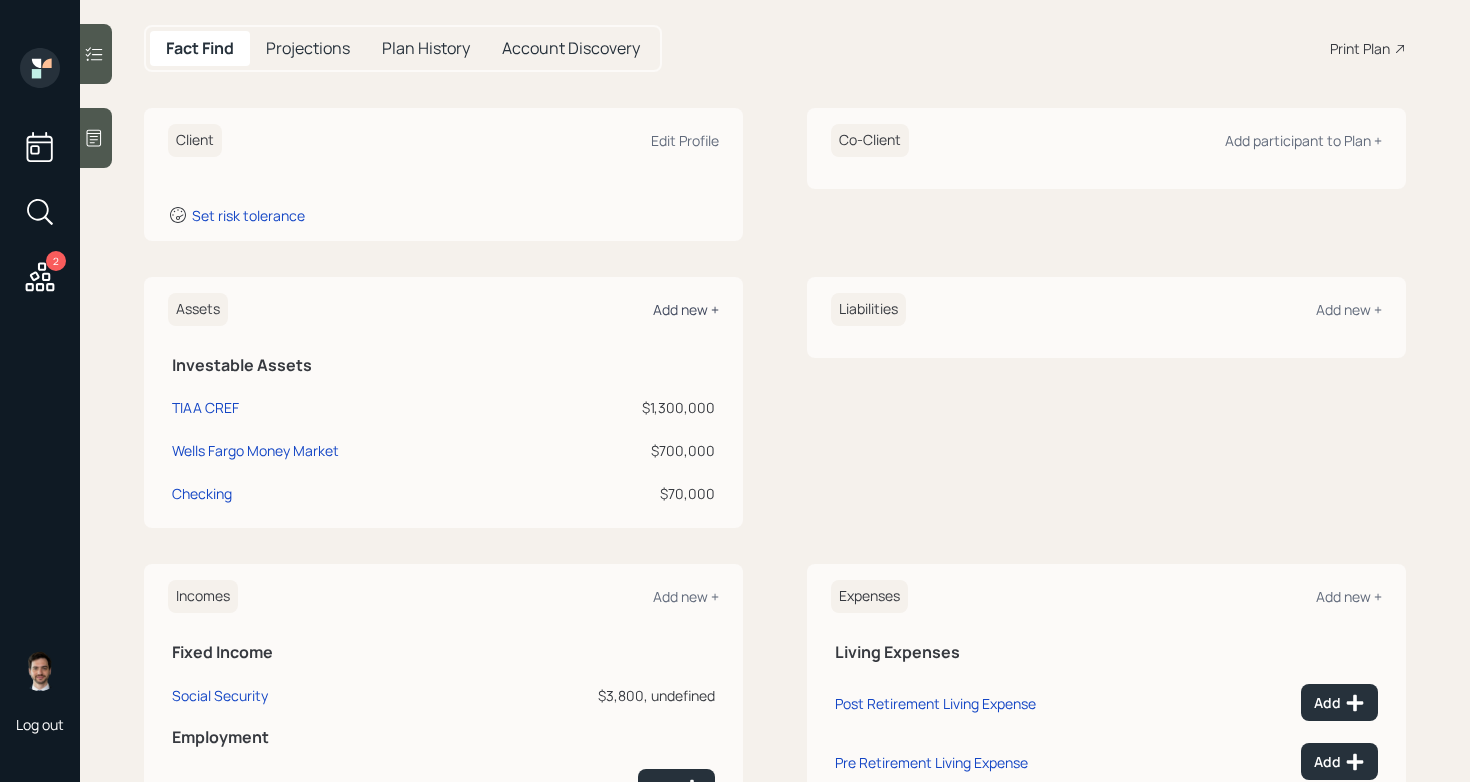click on "Add new +" at bounding box center (686, 309) 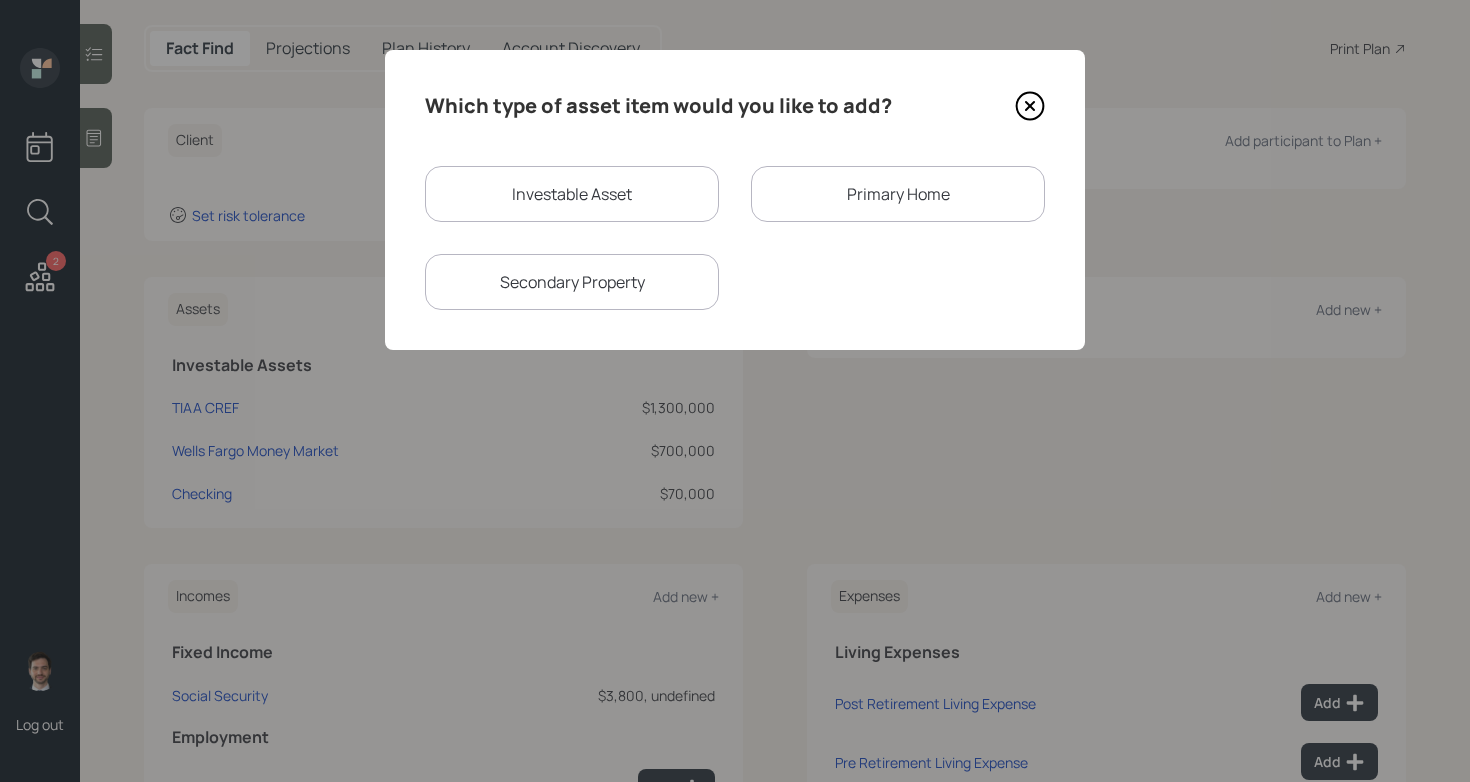 click on "Primary Home" at bounding box center (898, 194) 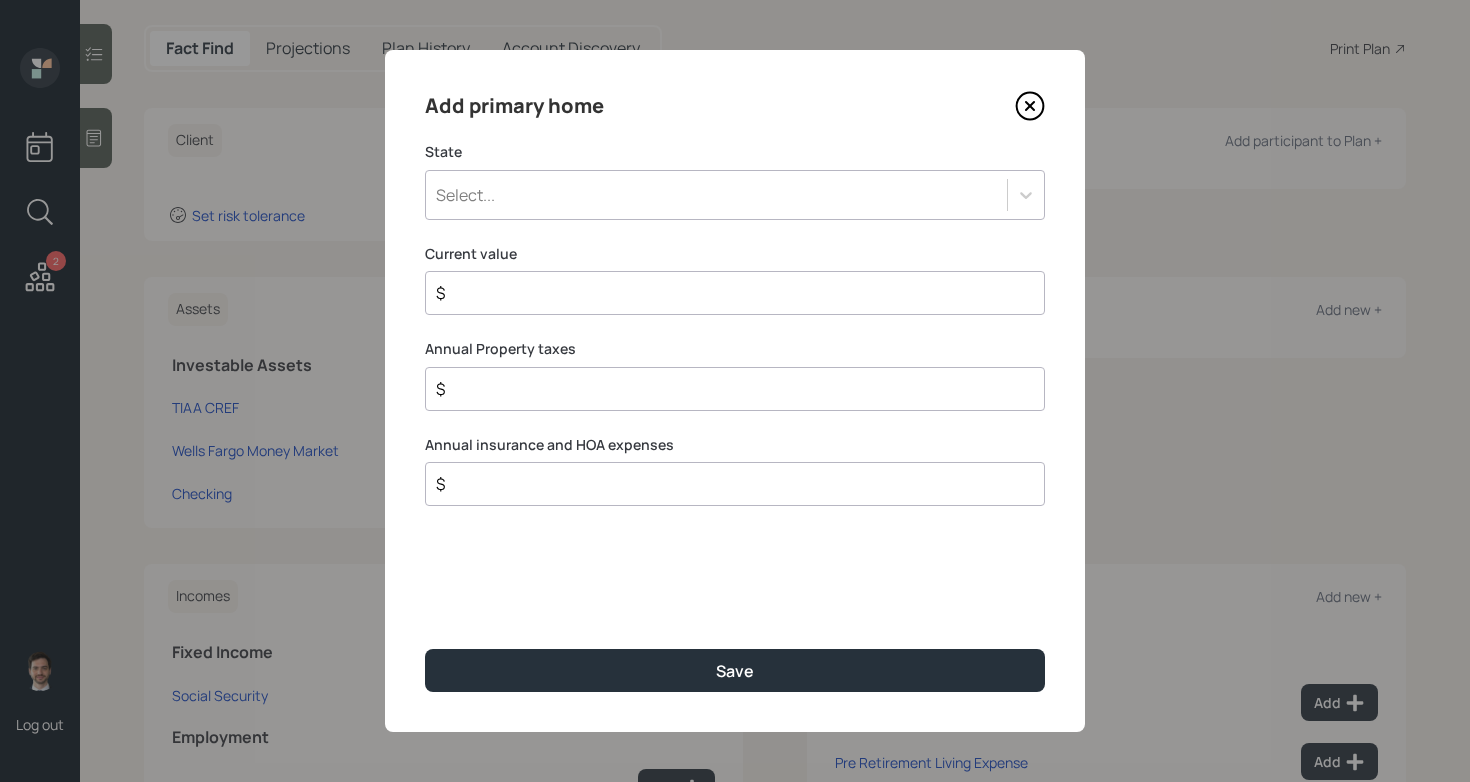click on "Select..." at bounding box center [735, 195] 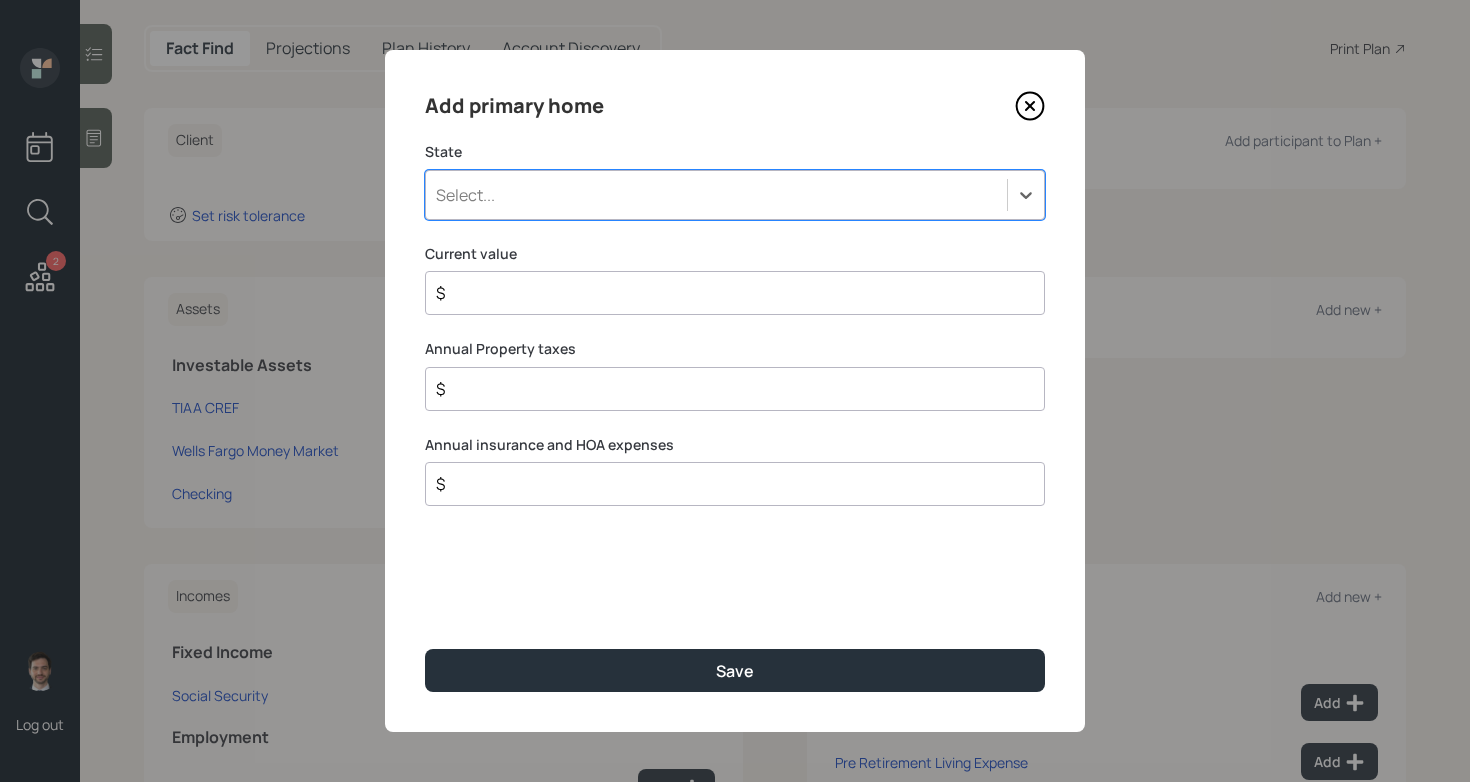 click on "Select..." at bounding box center [735, 195] 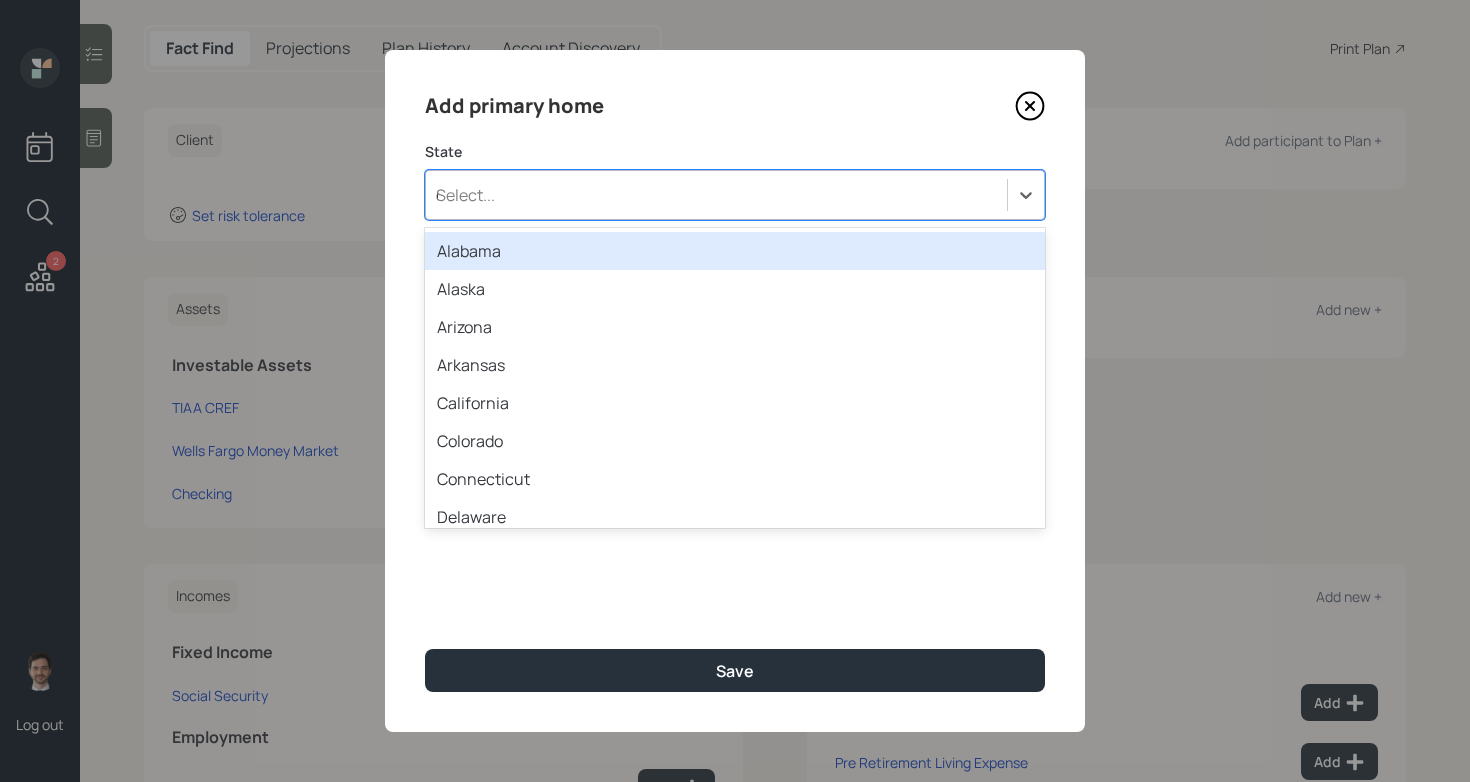 type on "ca" 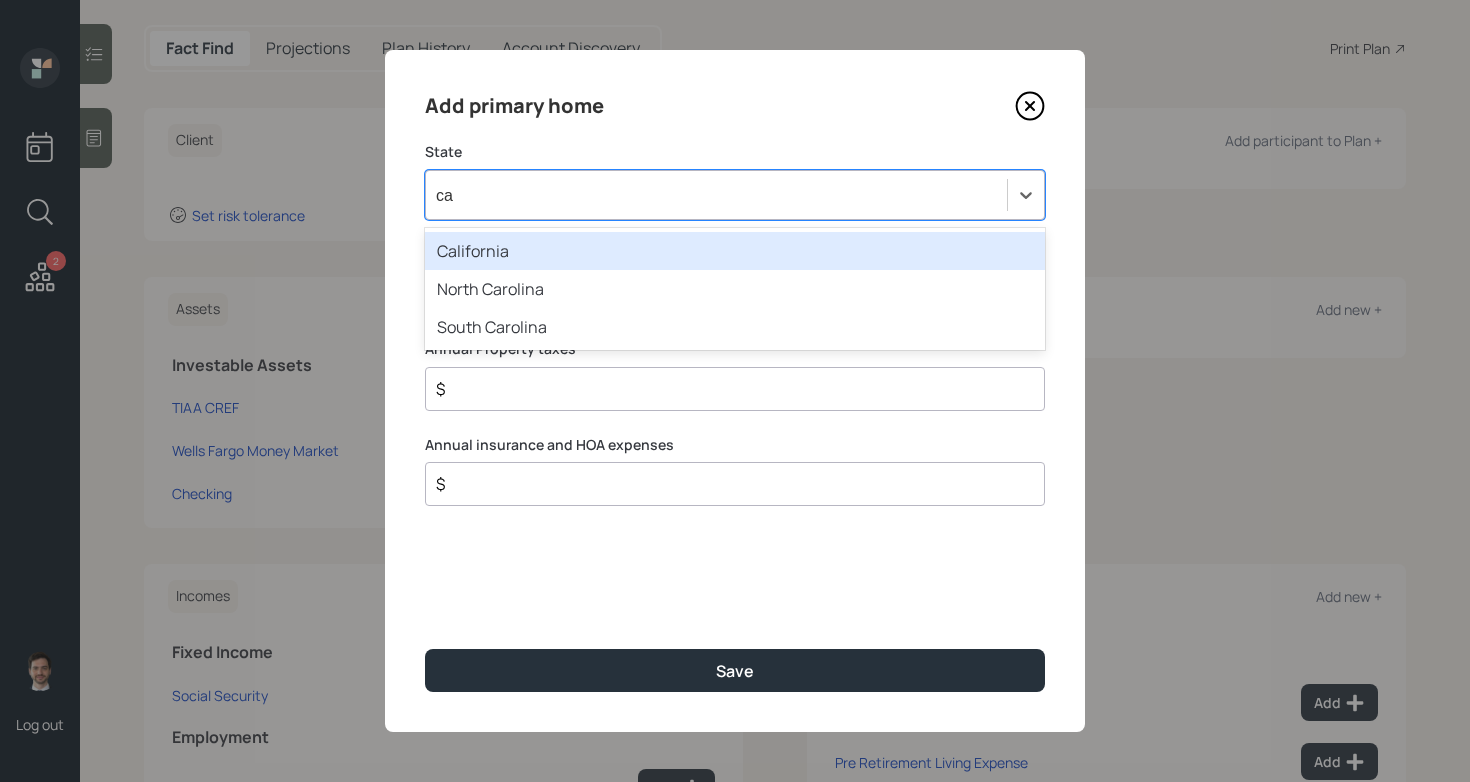 type 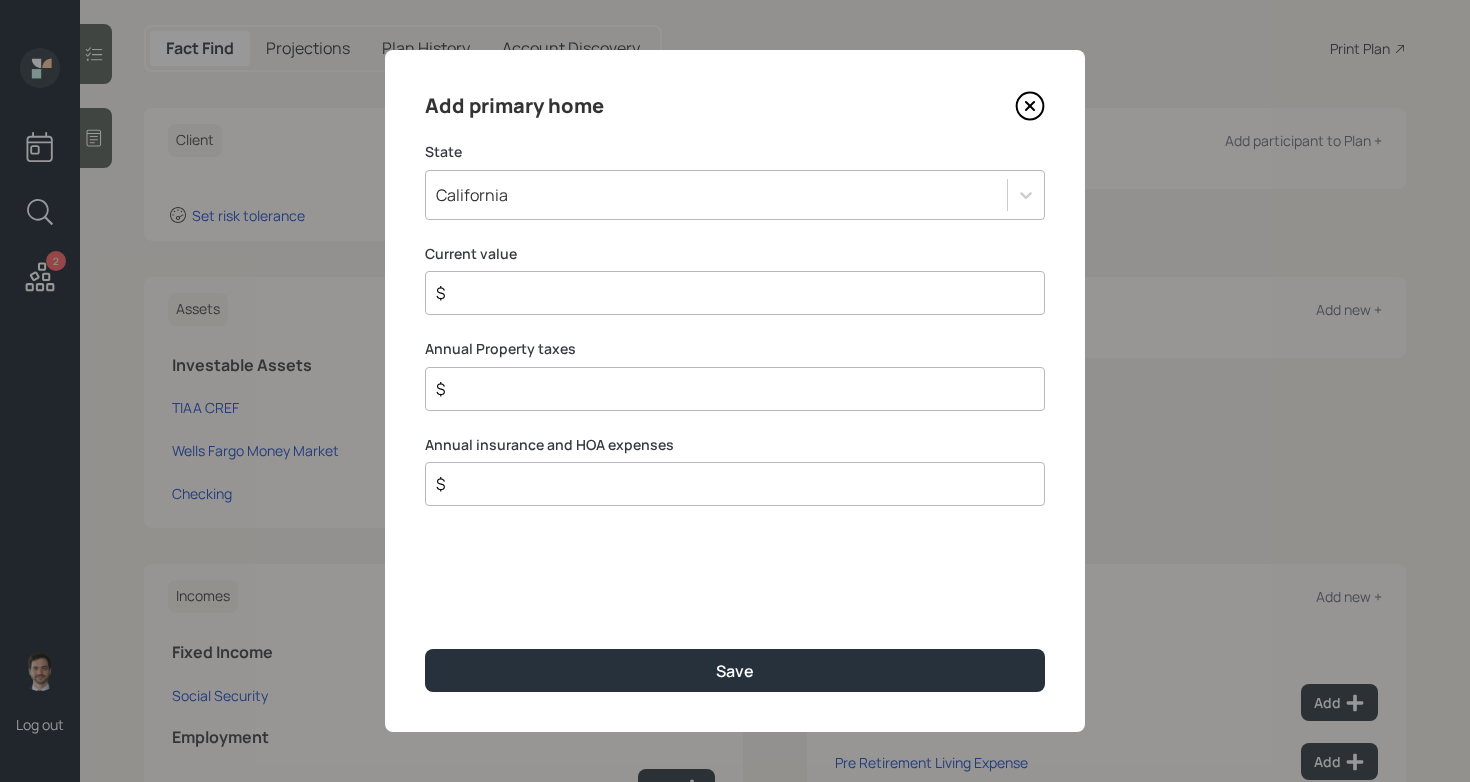 click on "$" at bounding box center [727, 293] 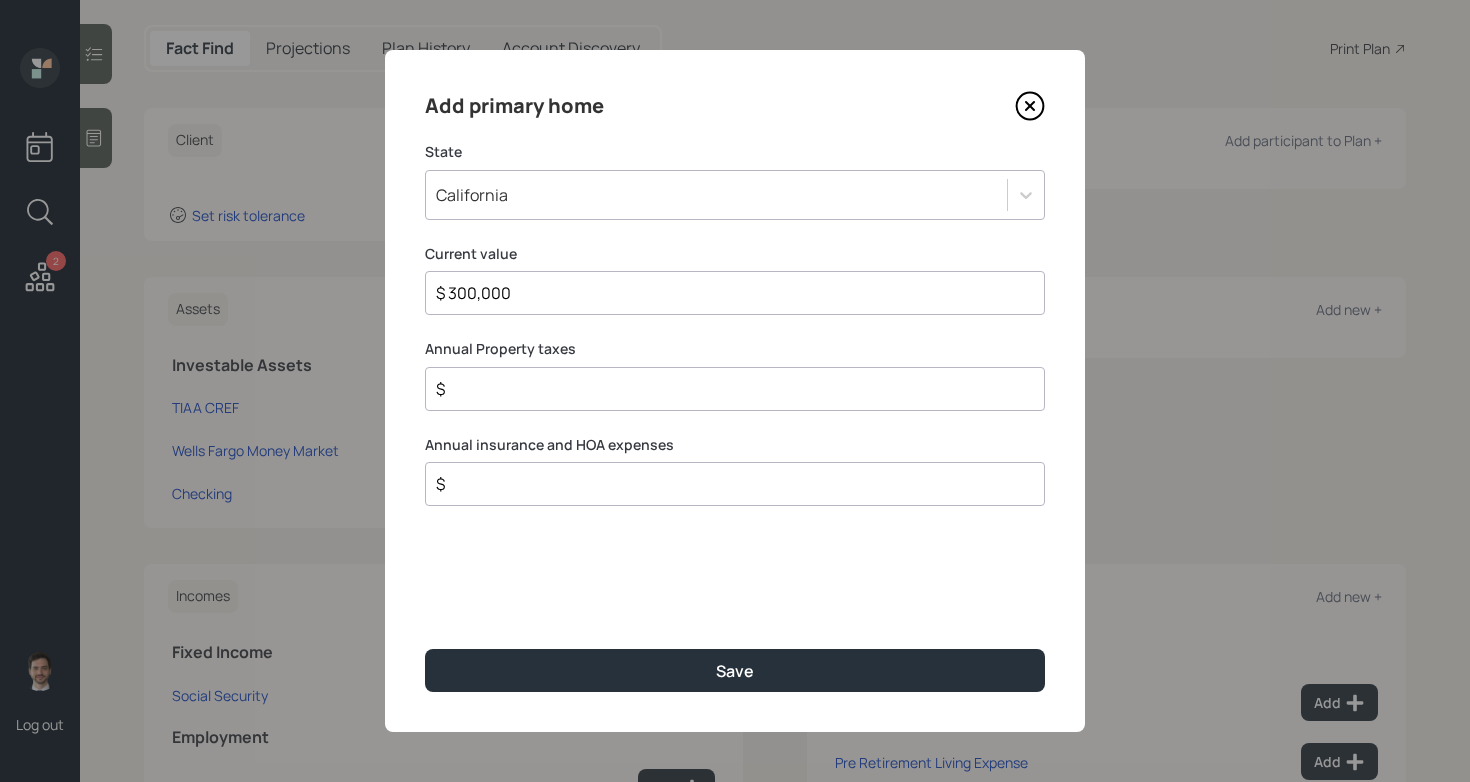 type on "$ 300,000" 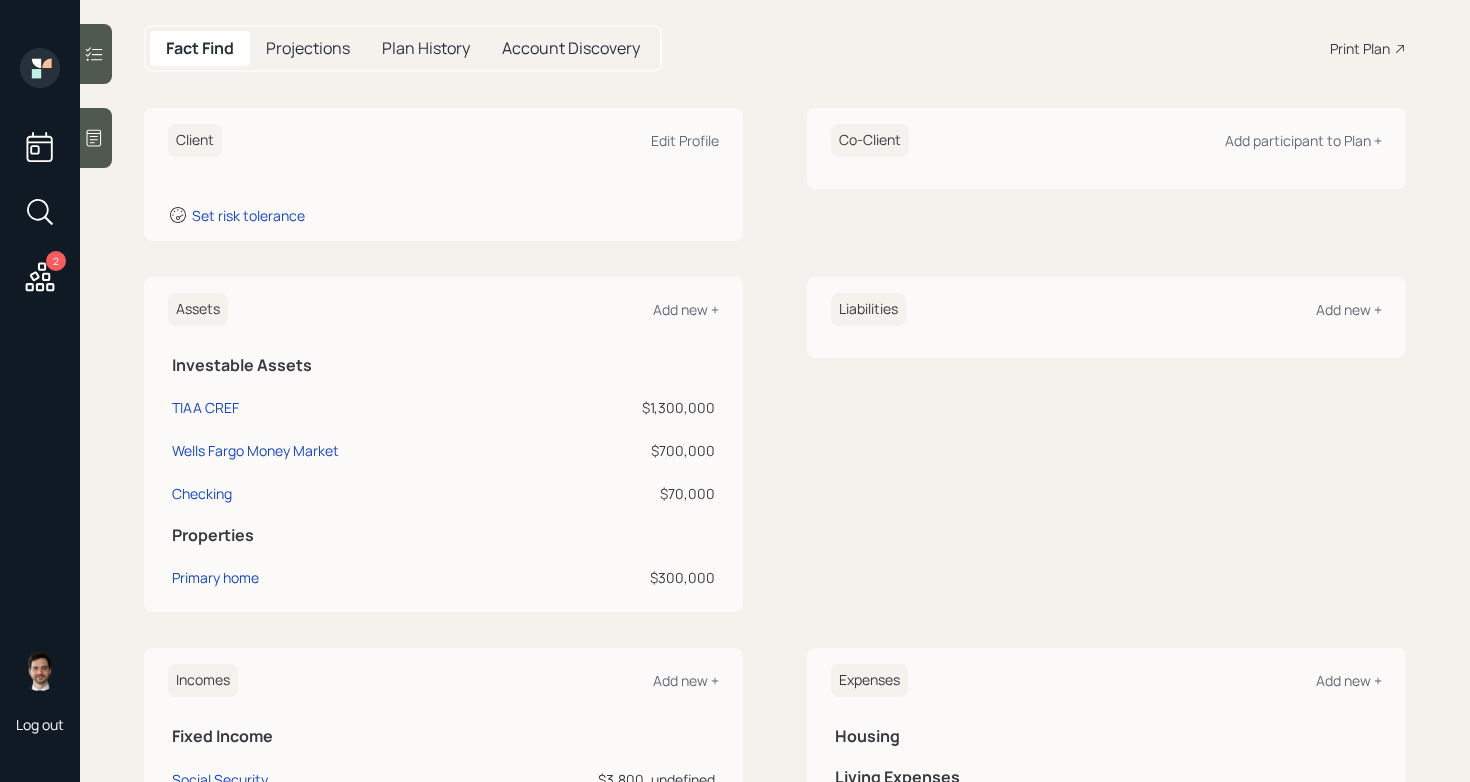 click on "Assets Add new +" at bounding box center [443, 309] 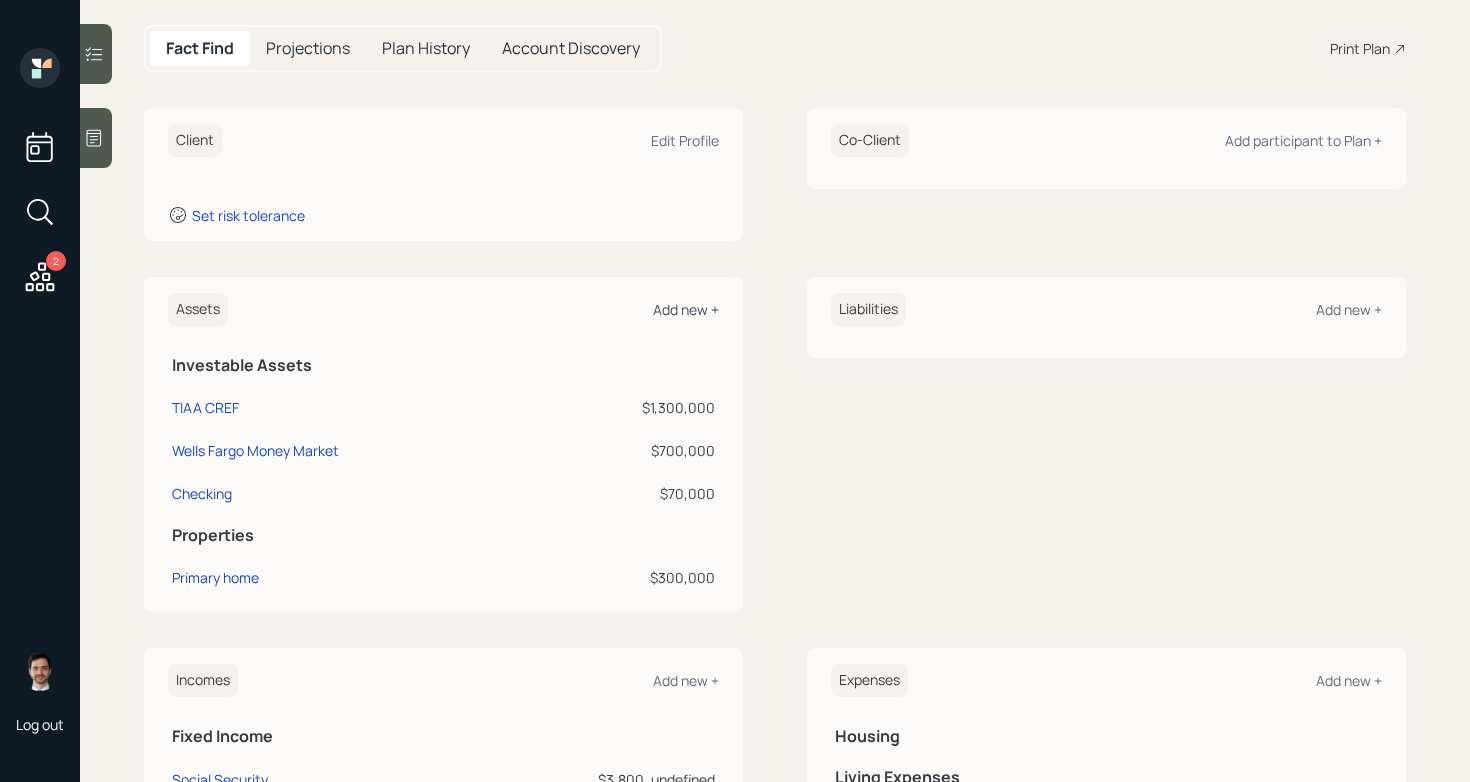 click on "Add new +" at bounding box center (686, 309) 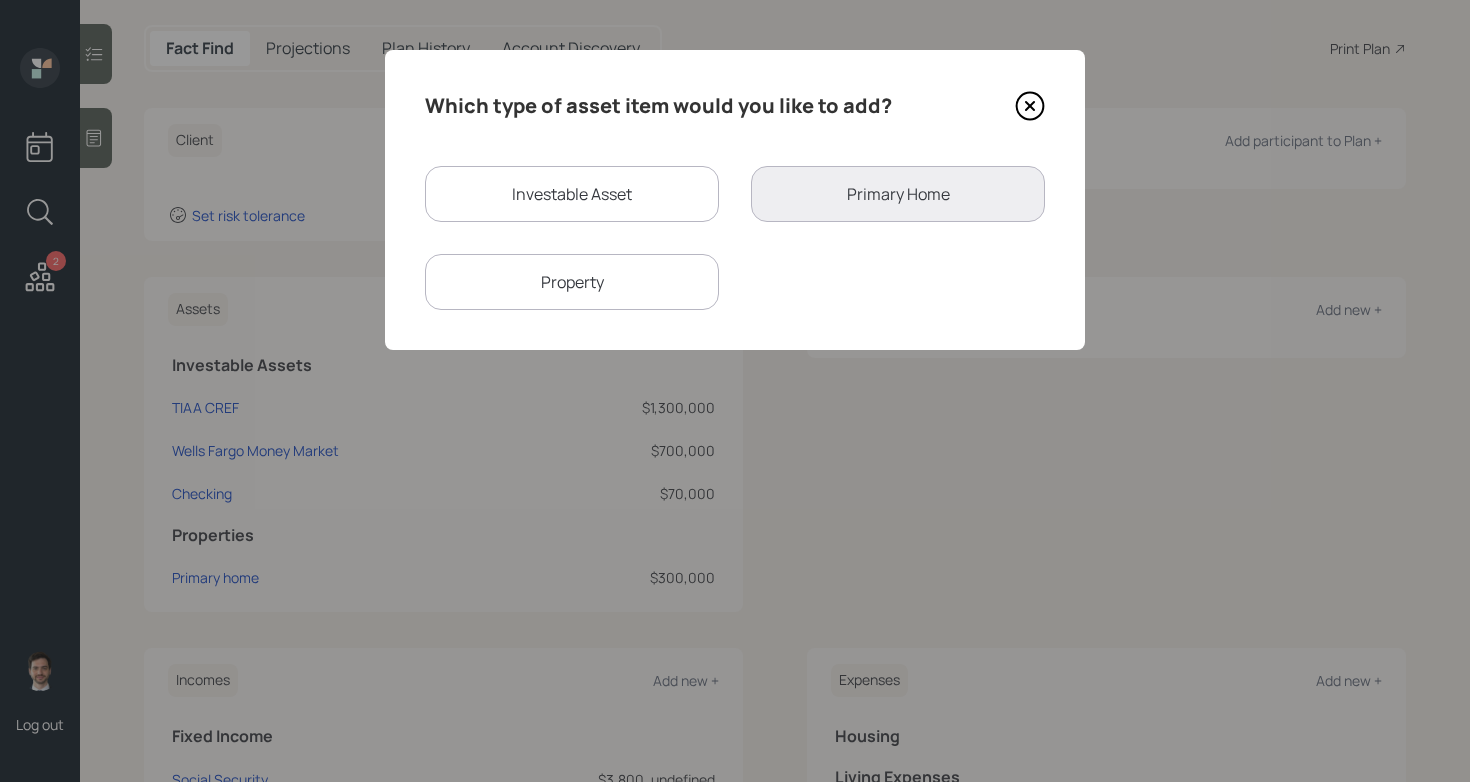 click on "Property" at bounding box center (572, 282) 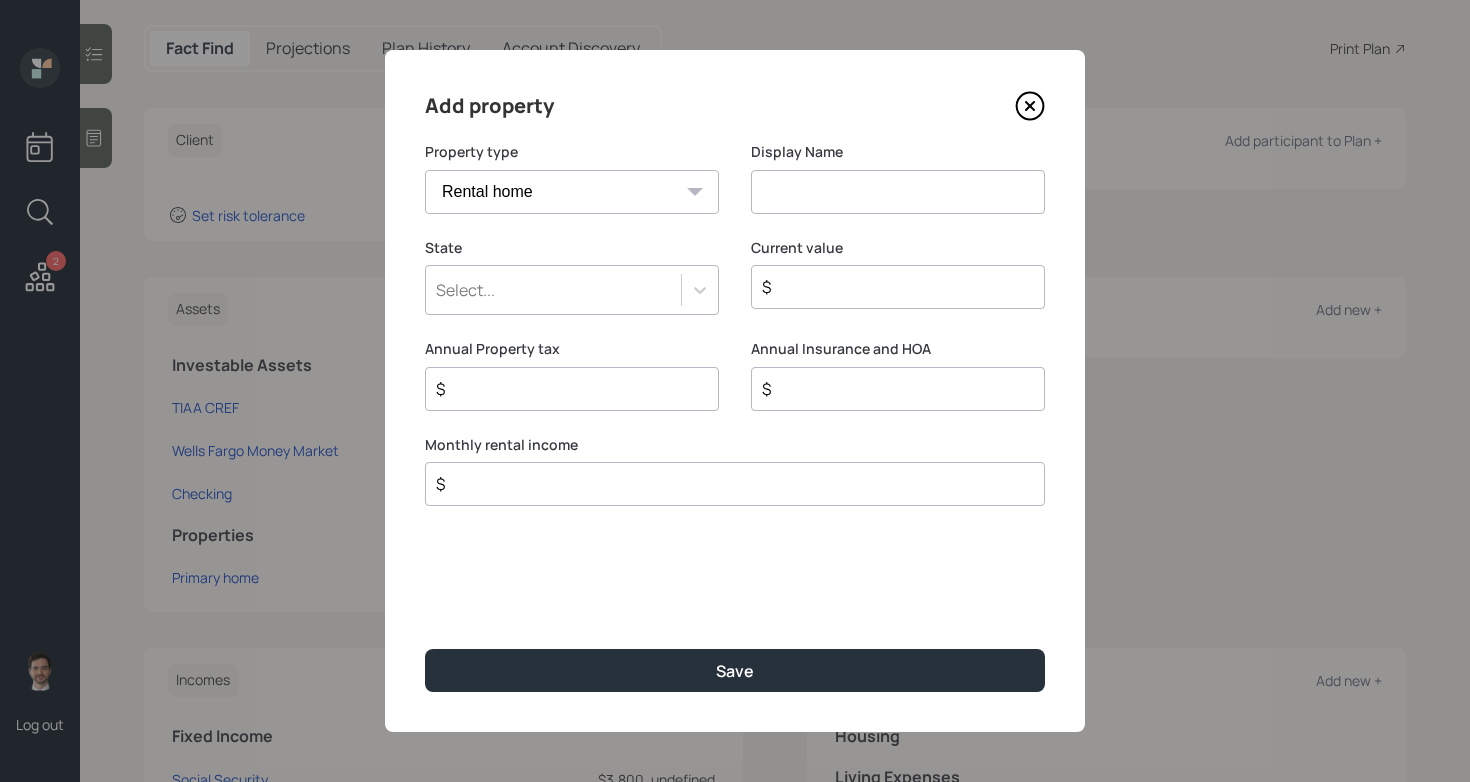 click at bounding box center (898, 192) 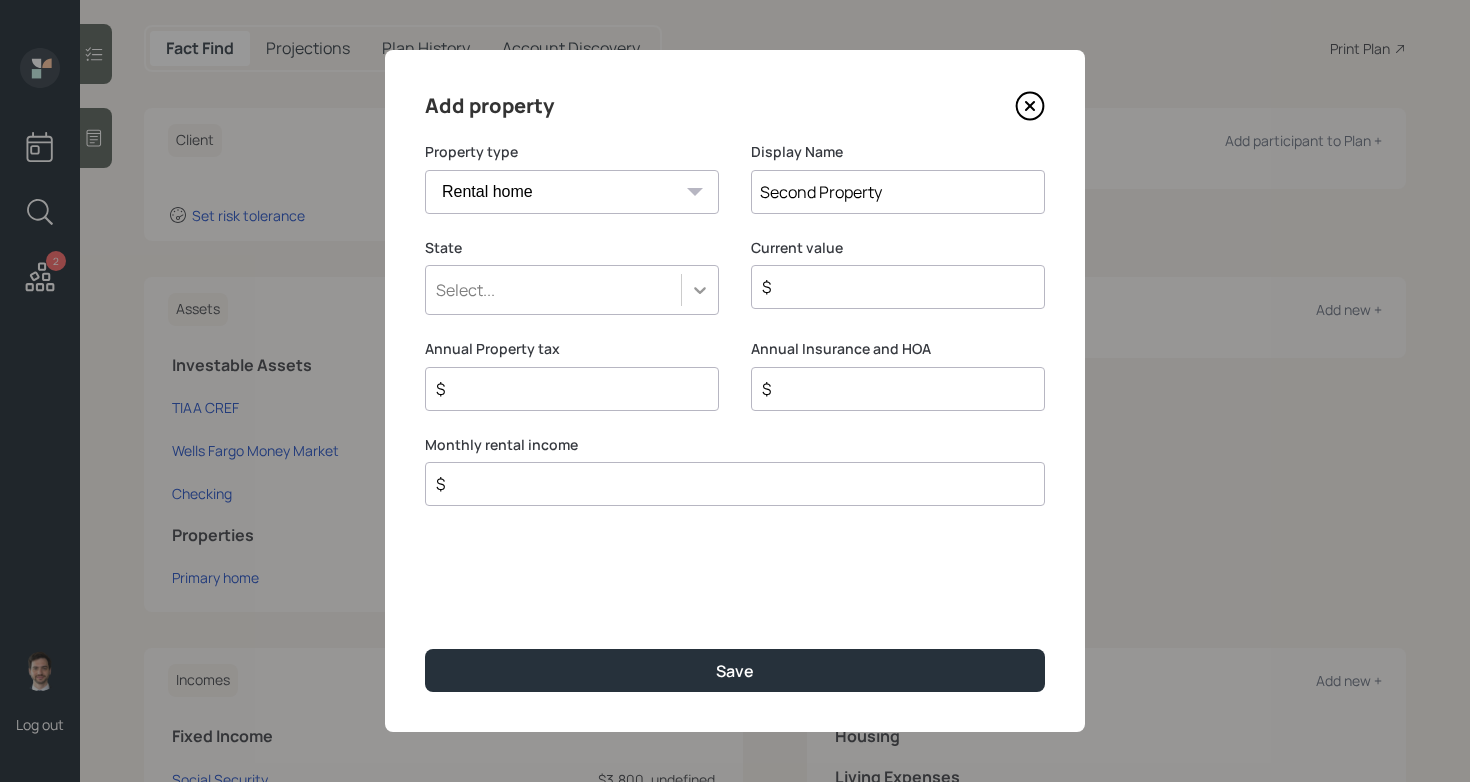 type on "Second Property" 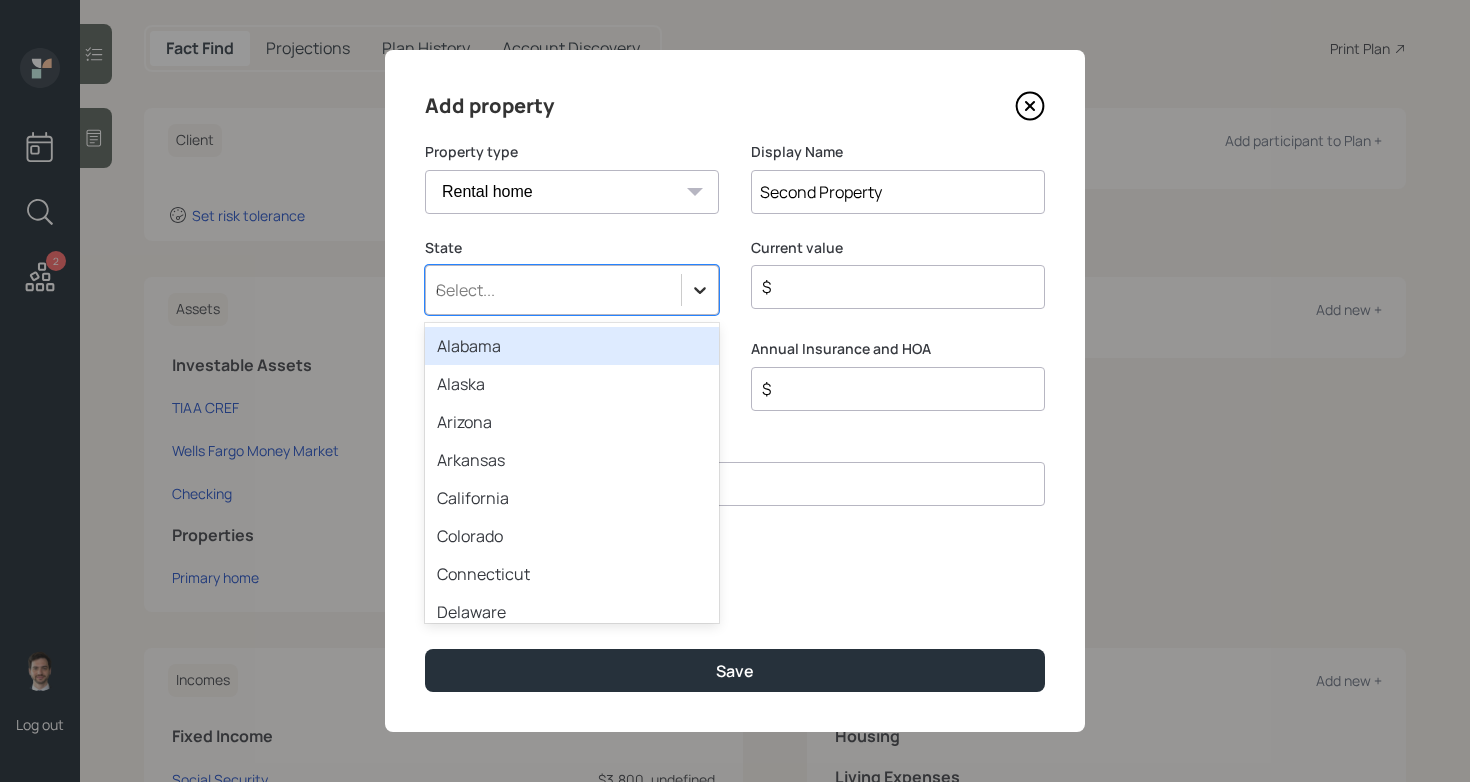 type on "ca" 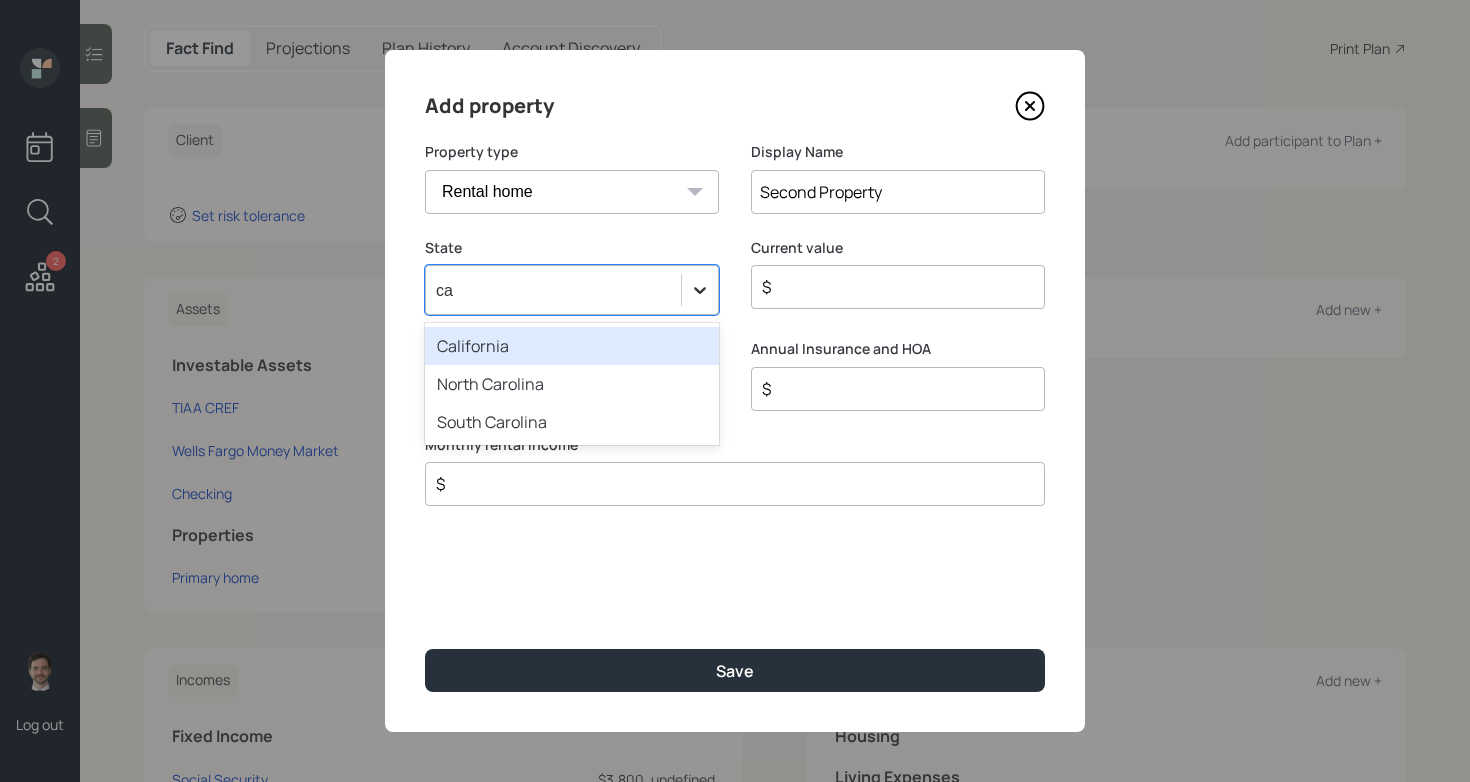 type 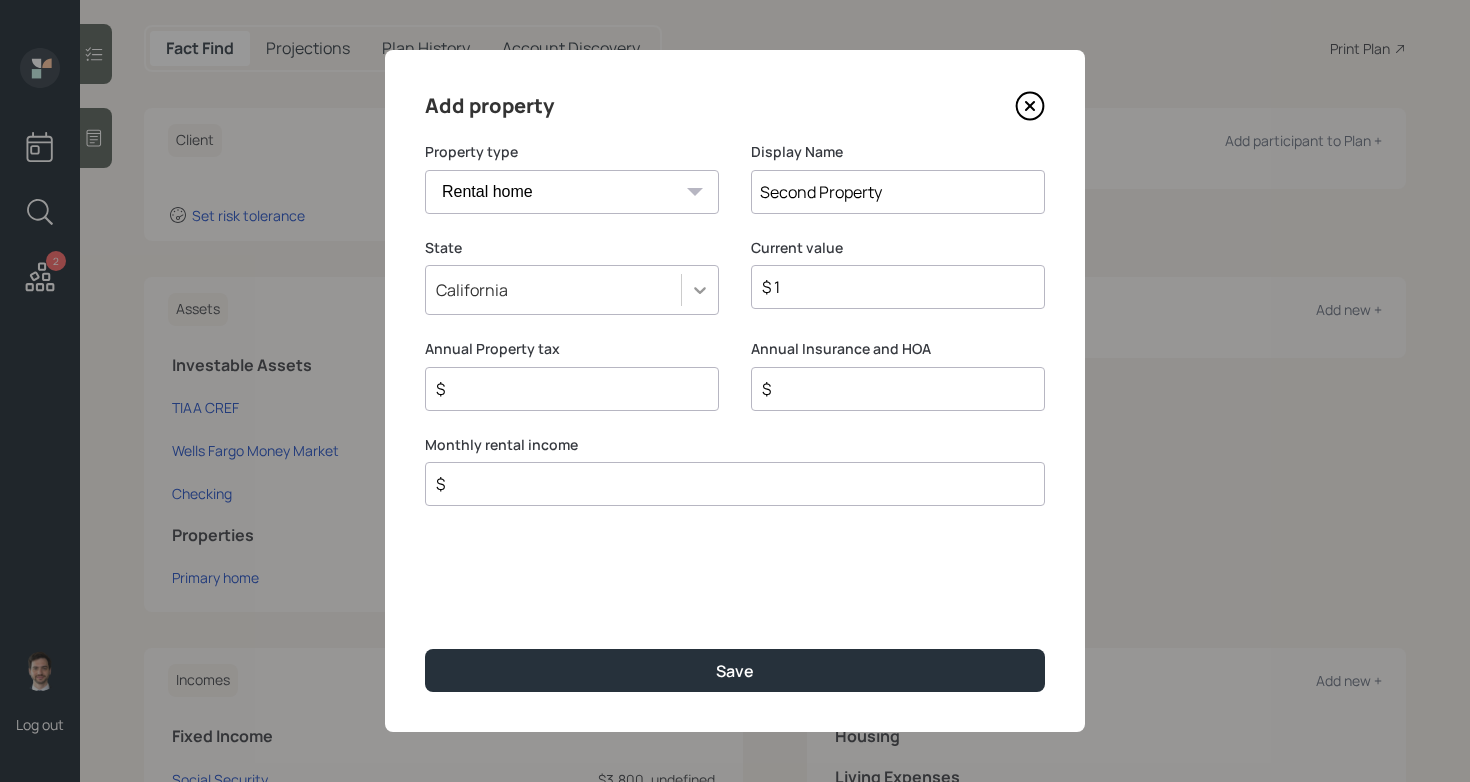 type on "$ 1" 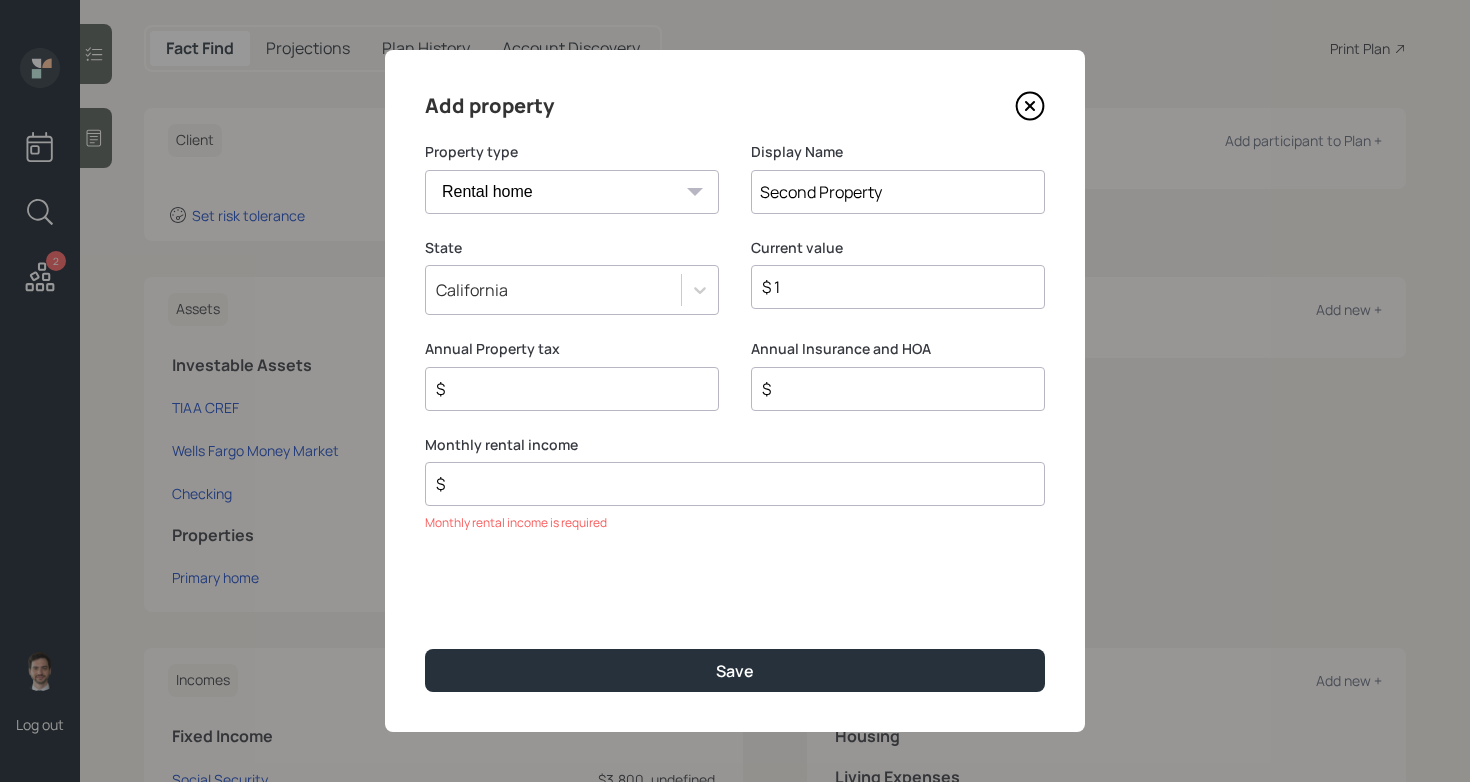 click on "Vacation home Rental home" at bounding box center (572, 192) 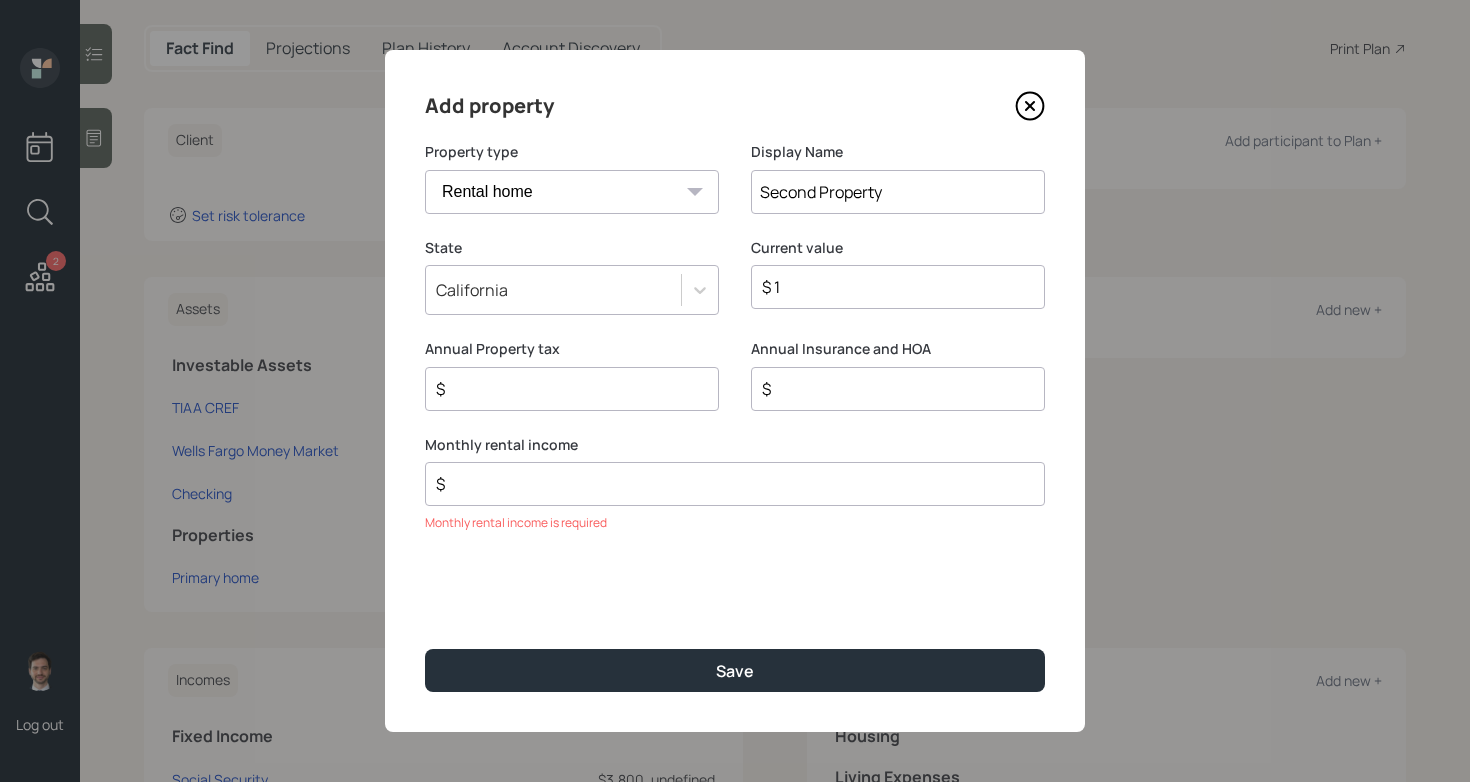 select on "vacation_property" 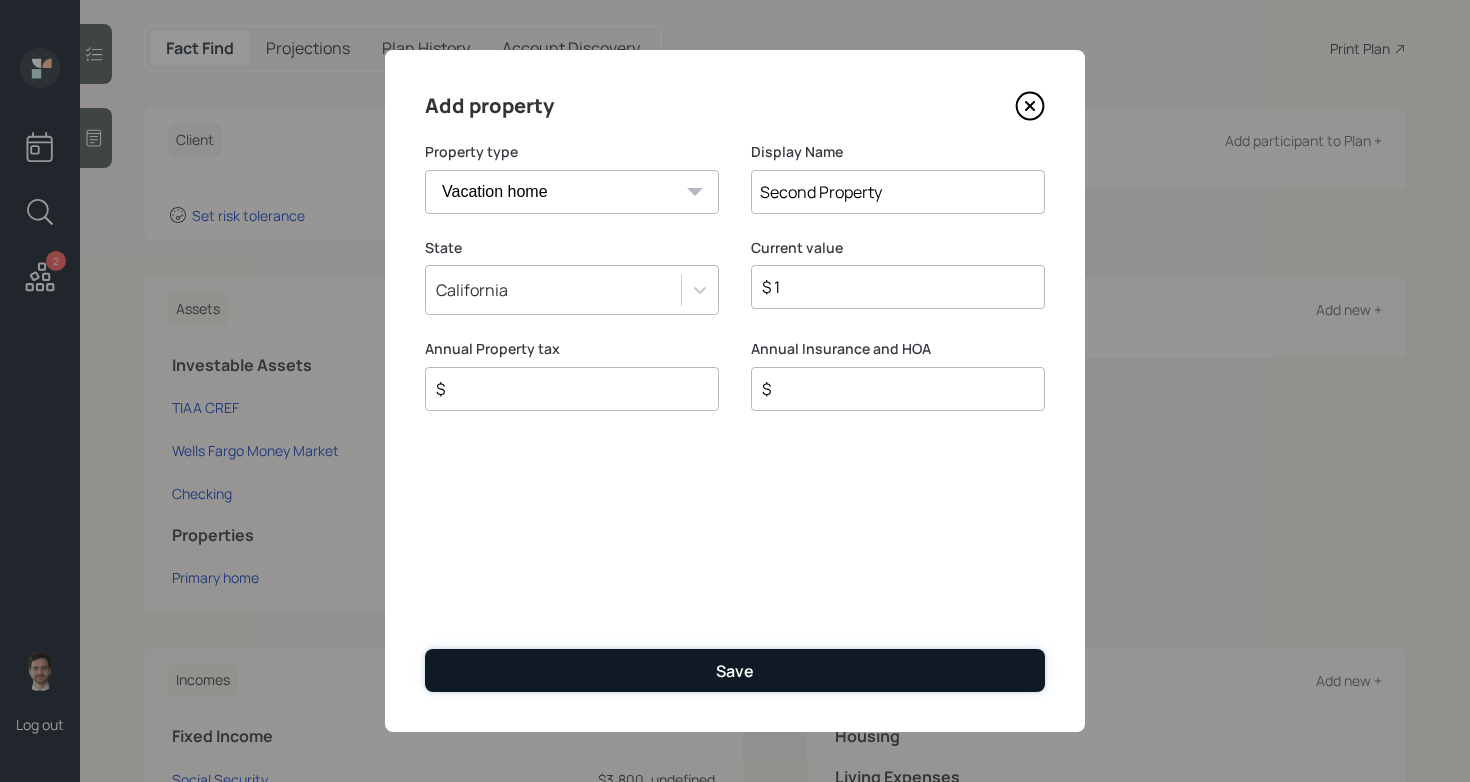 click on "Save" at bounding box center [735, 670] 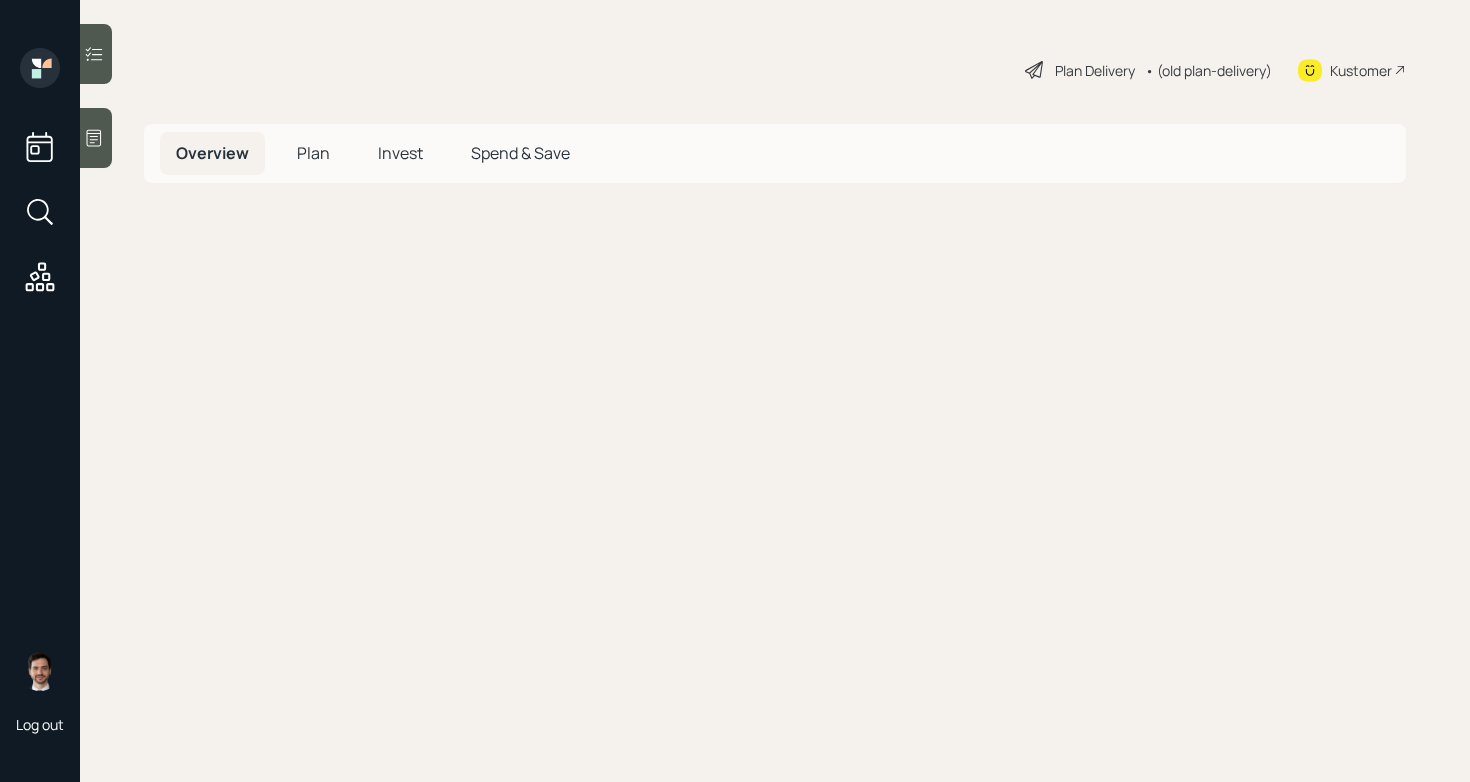 scroll, scrollTop: 0, scrollLeft: 0, axis: both 